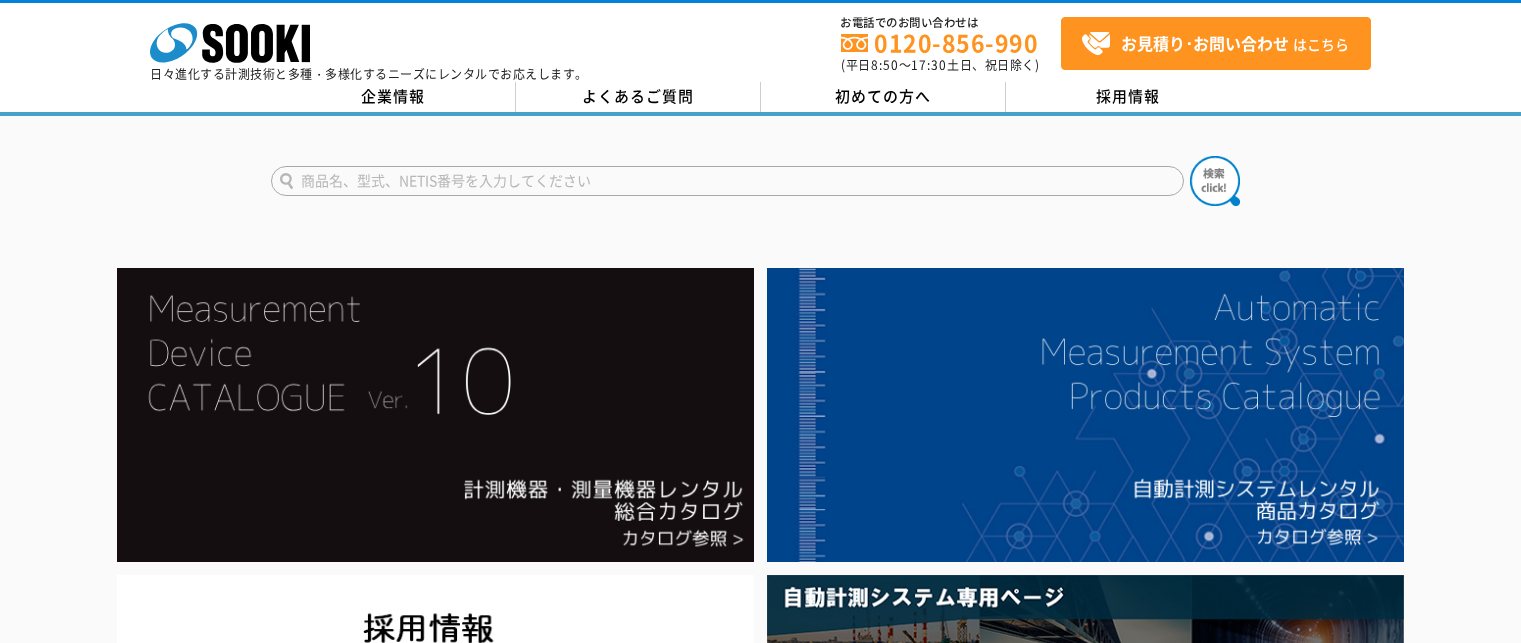 scroll, scrollTop: 0, scrollLeft: 0, axis: both 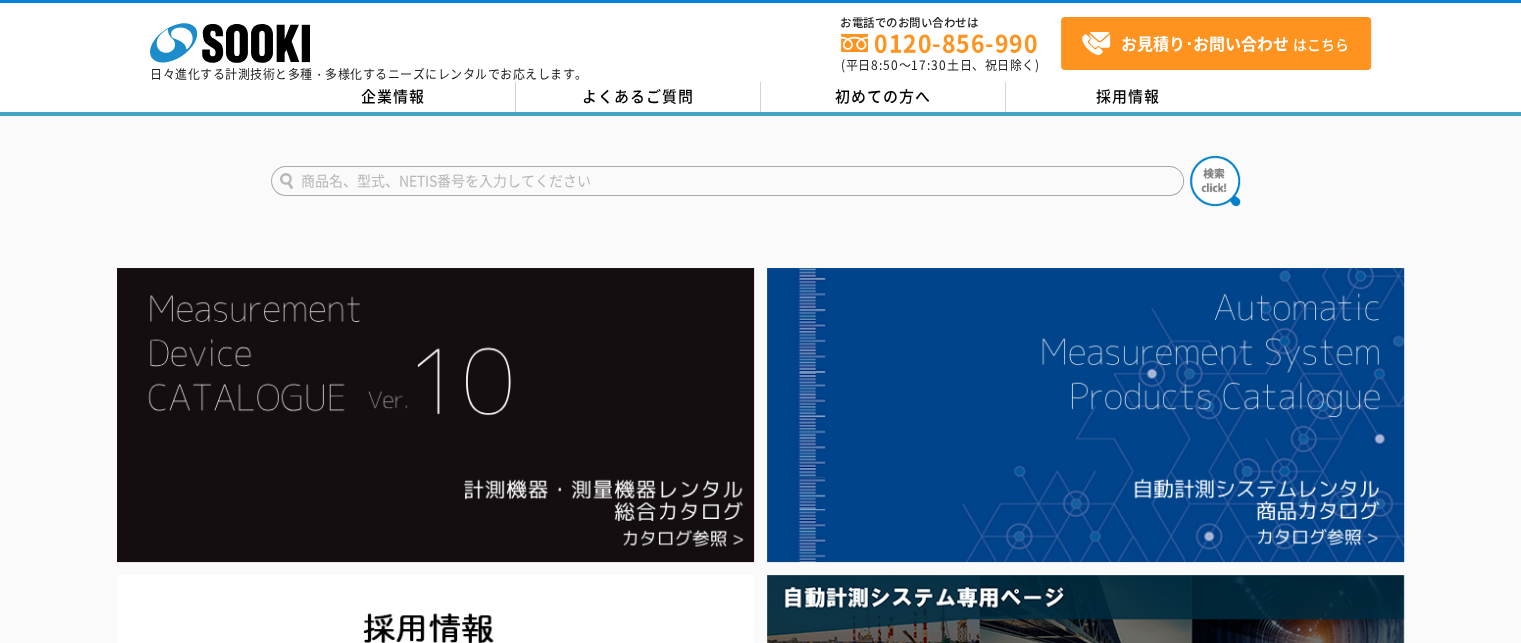 click at bounding box center [727, 181] 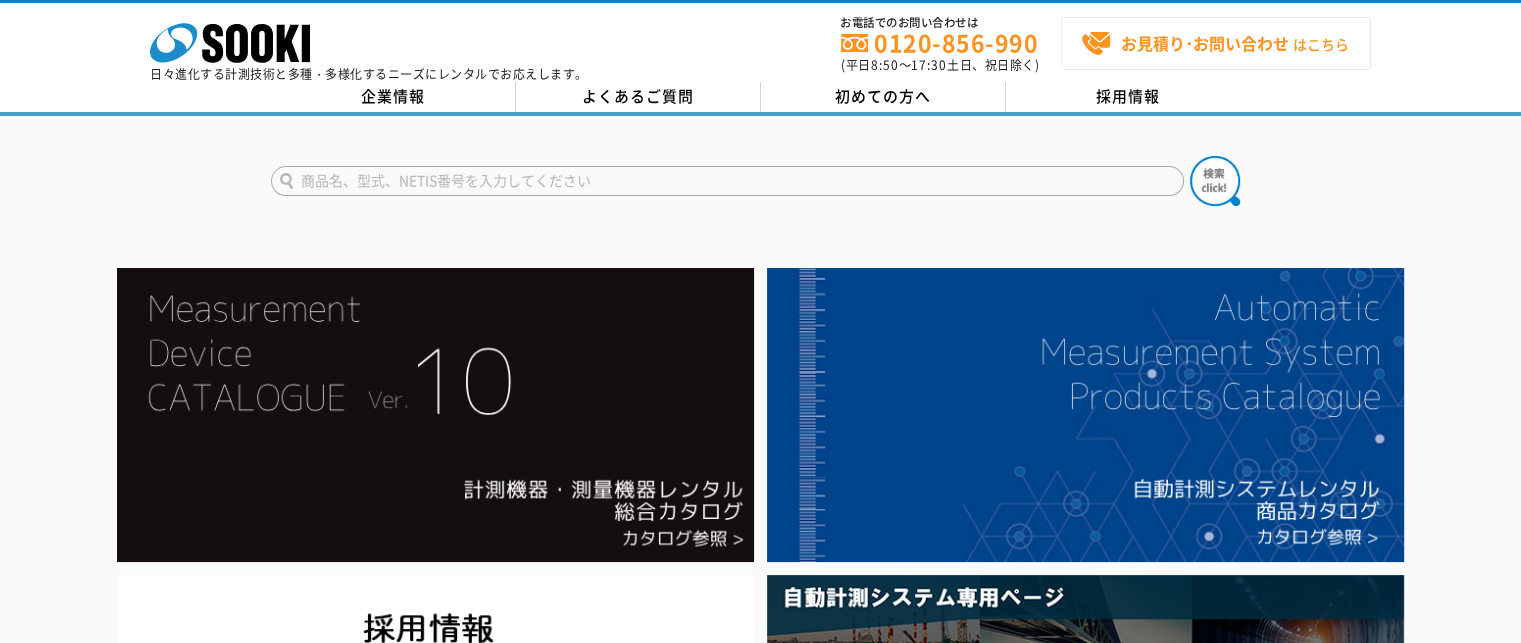 type on "商品名、型式、NETIS番号を入力してください" 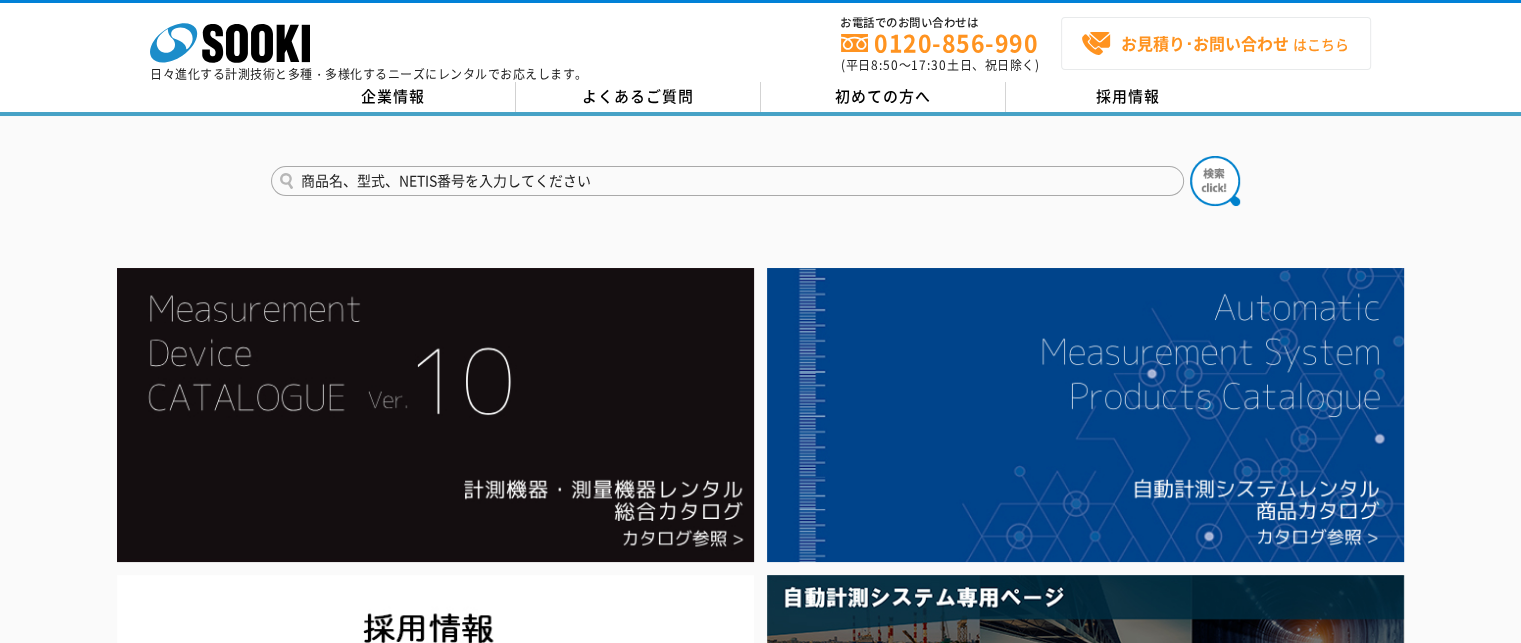 drag, startPoint x: 711, startPoint y: 175, endPoint x: 1252, endPoint y: 47, distance: 555.93616 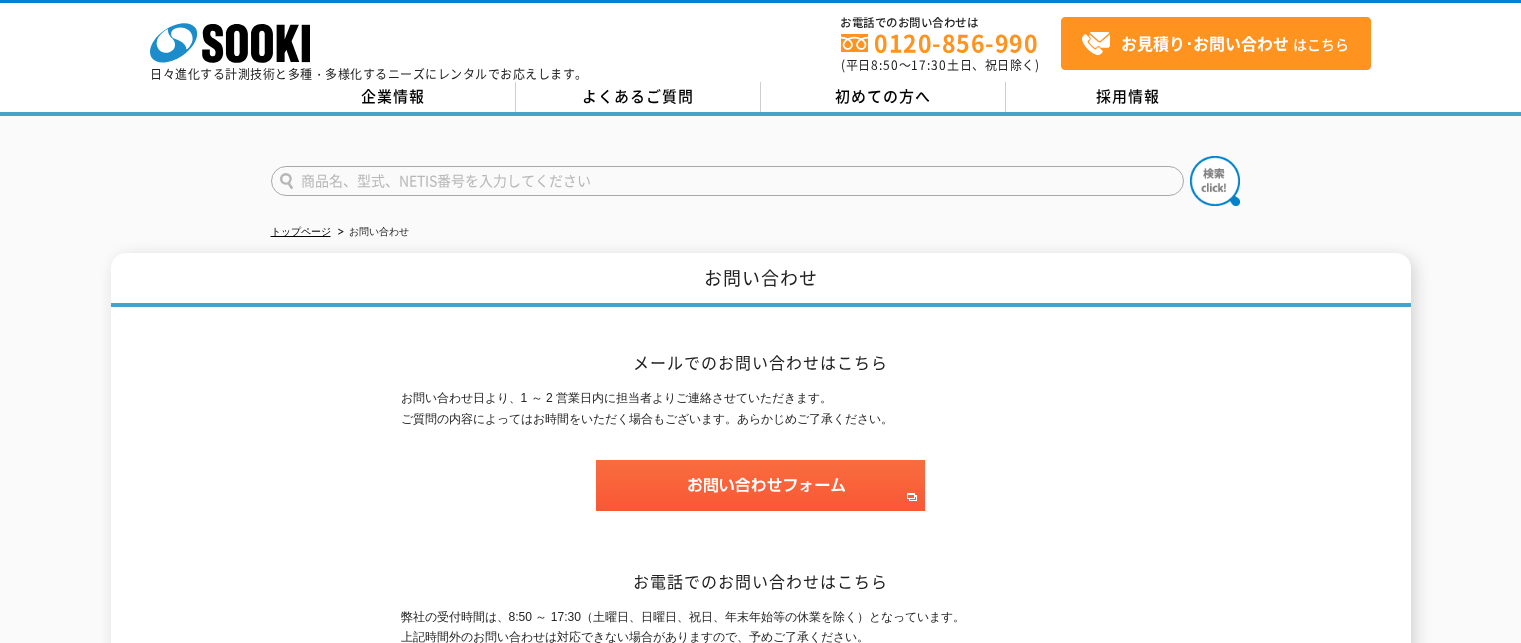 scroll, scrollTop: 0, scrollLeft: 0, axis: both 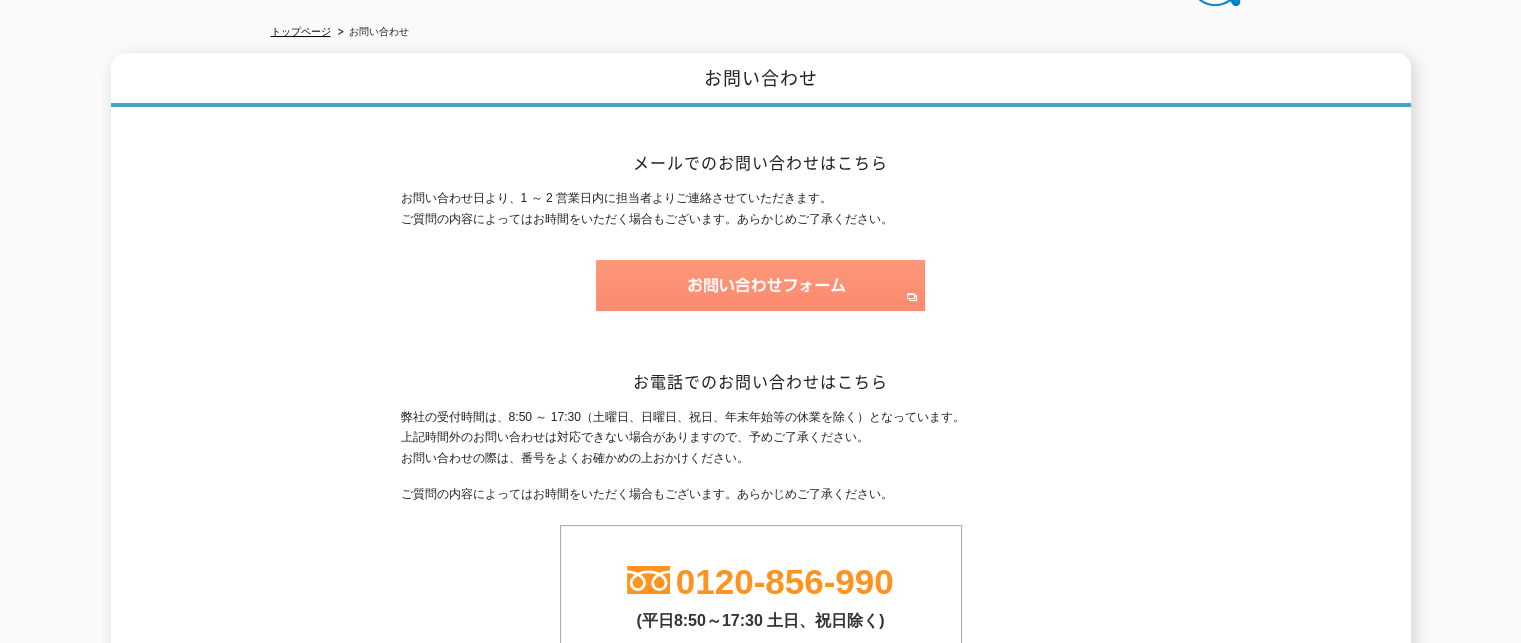 click at bounding box center [760, 285] 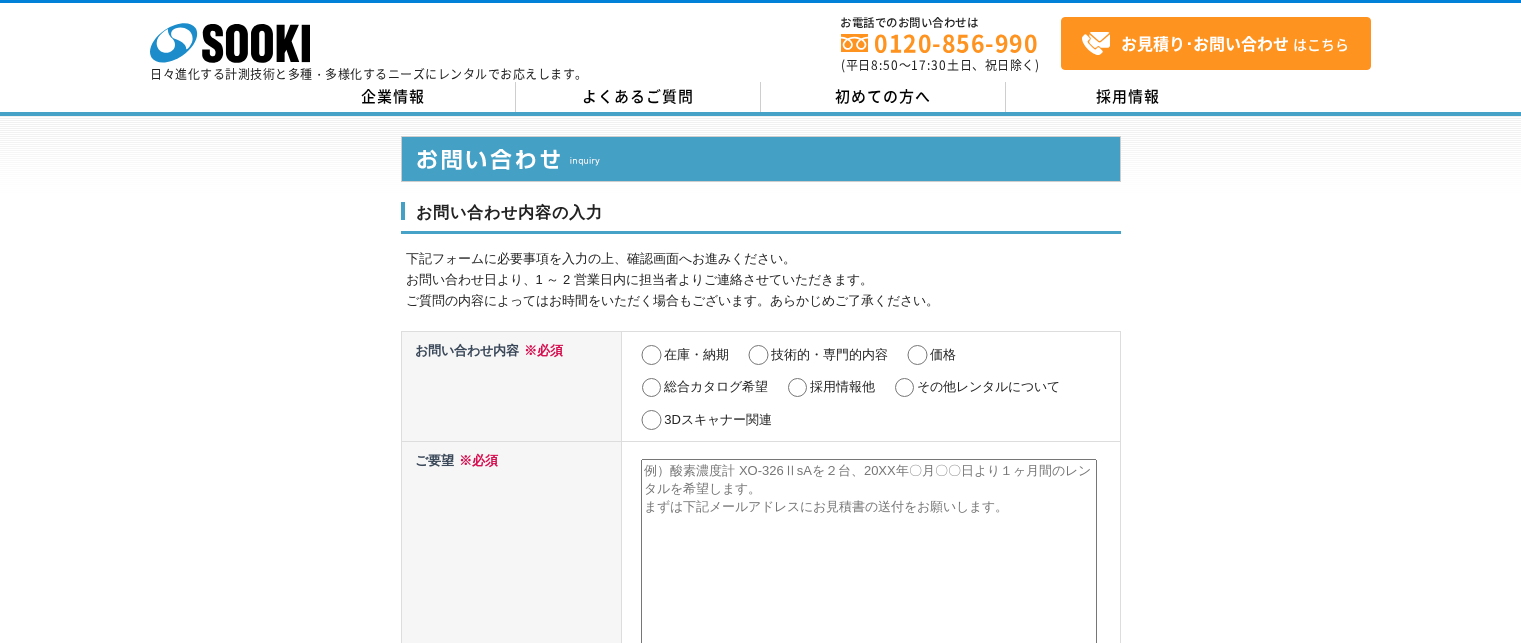 scroll, scrollTop: 0, scrollLeft: 0, axis: both 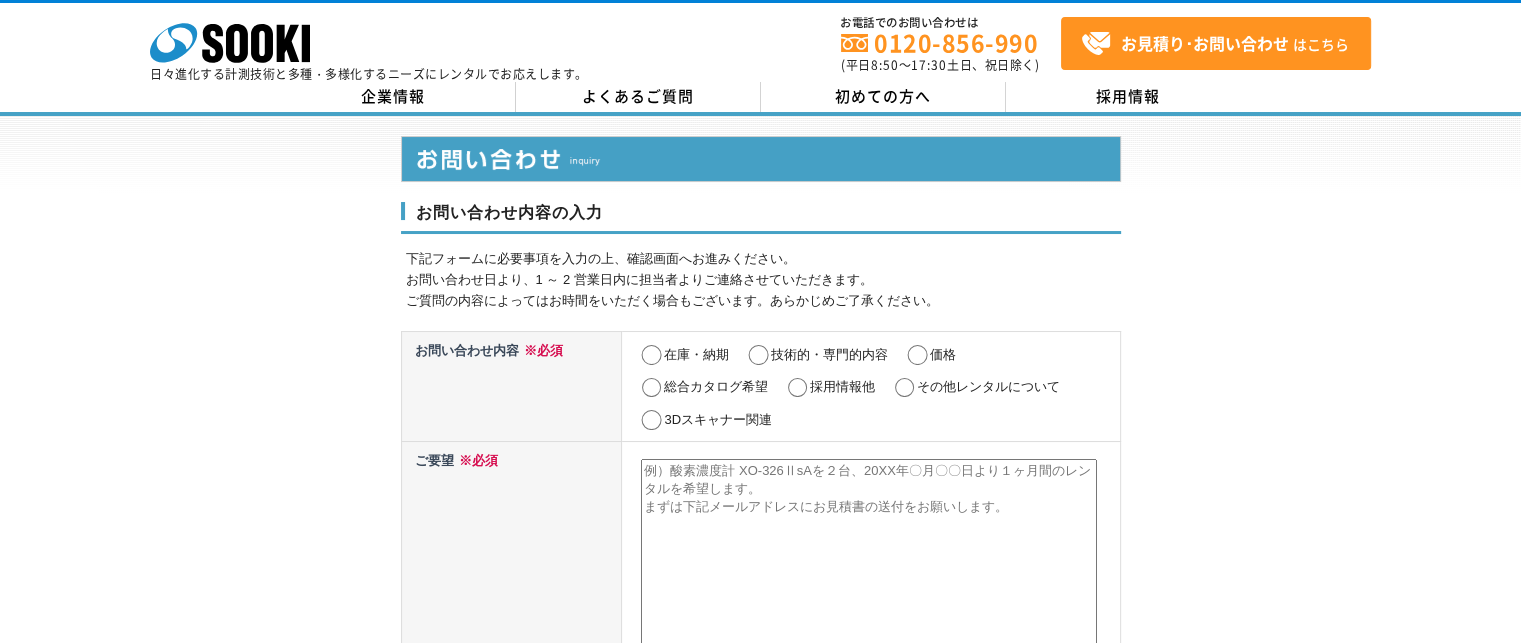 click on "価格" at bounding box center [943, 354] 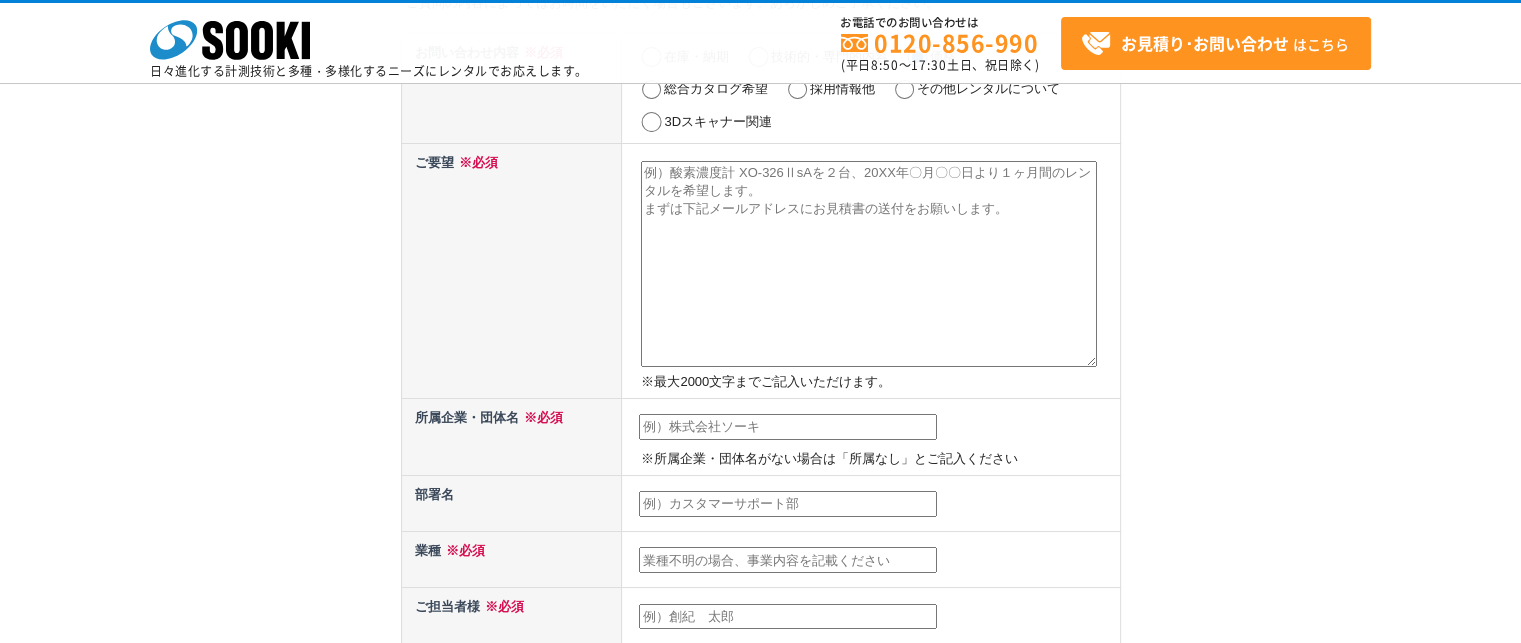 scroll, scrollTop: 200, scrollLeft: 0, axis: vertical 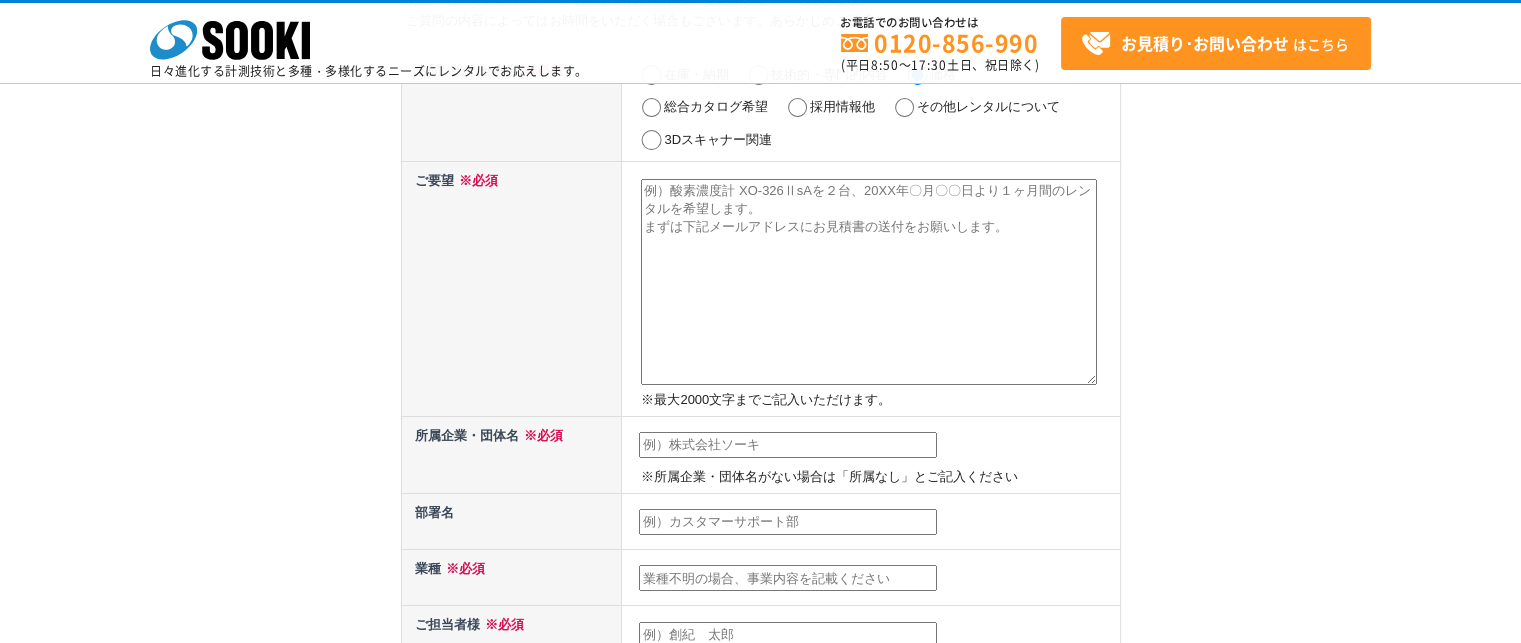 click at bounding box center (869, 282) 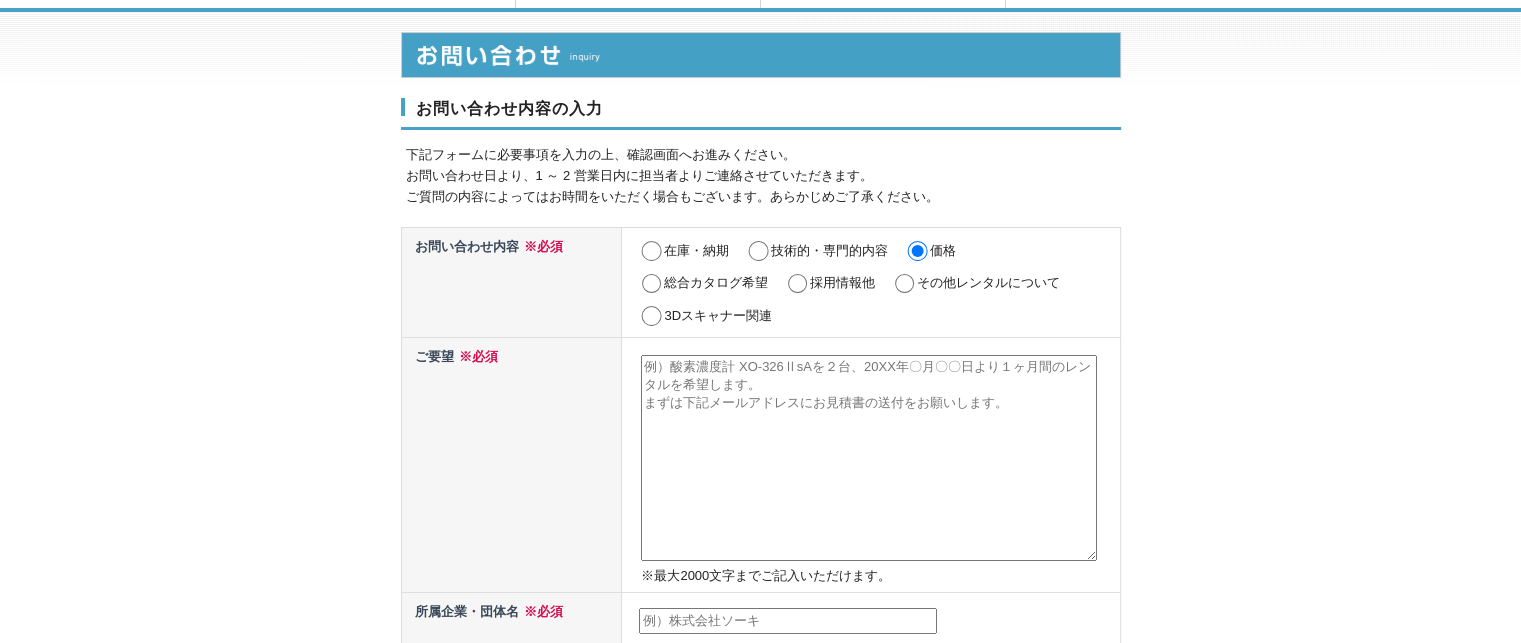 scroll, scrollTop: 100, scrollLeft: 0, axis: vertical 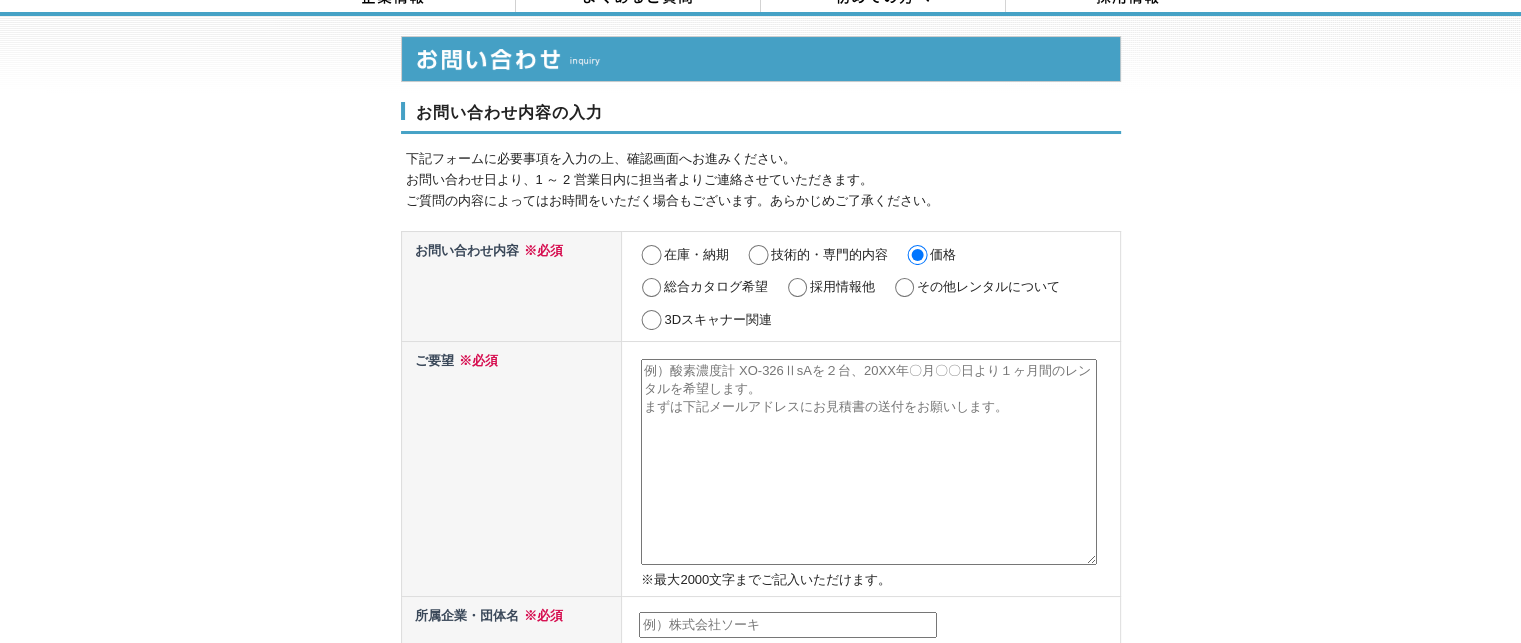 click at bounding box center (869, 462) 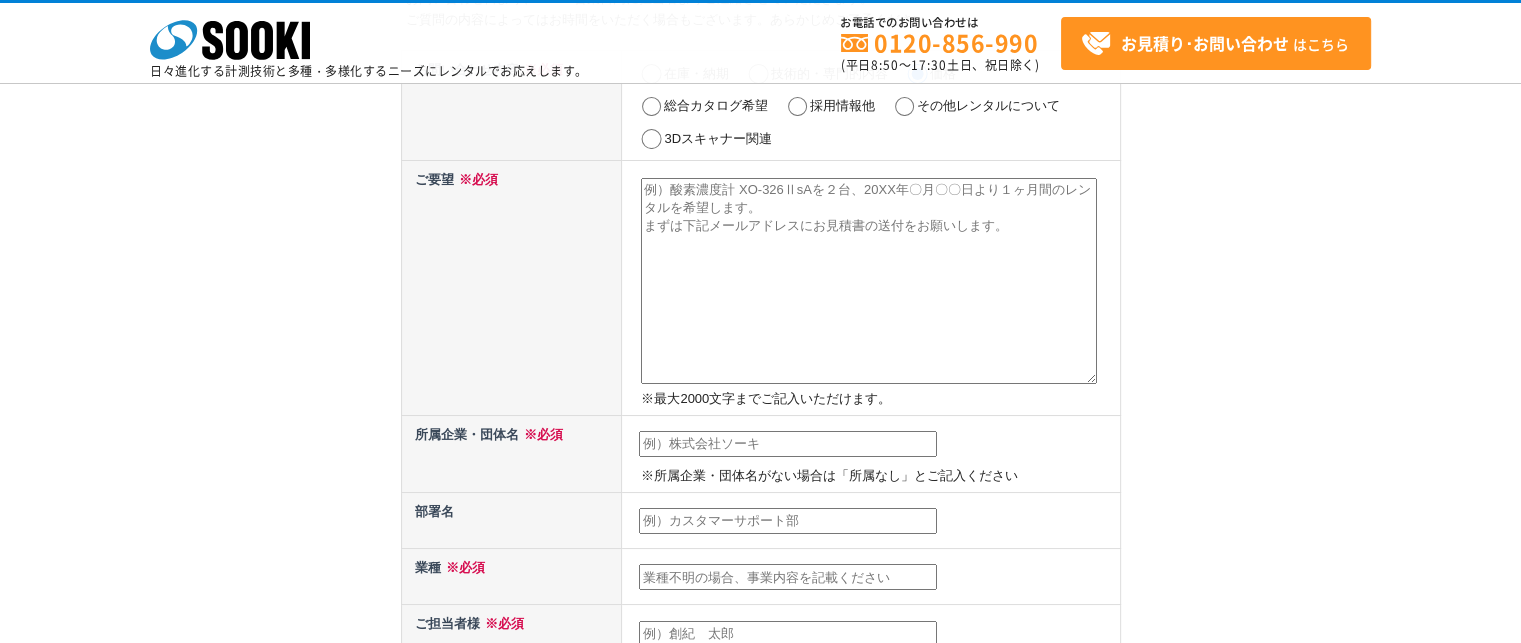 scroll, scrollTop: 200, scrollLeft: 0, axis: vertical 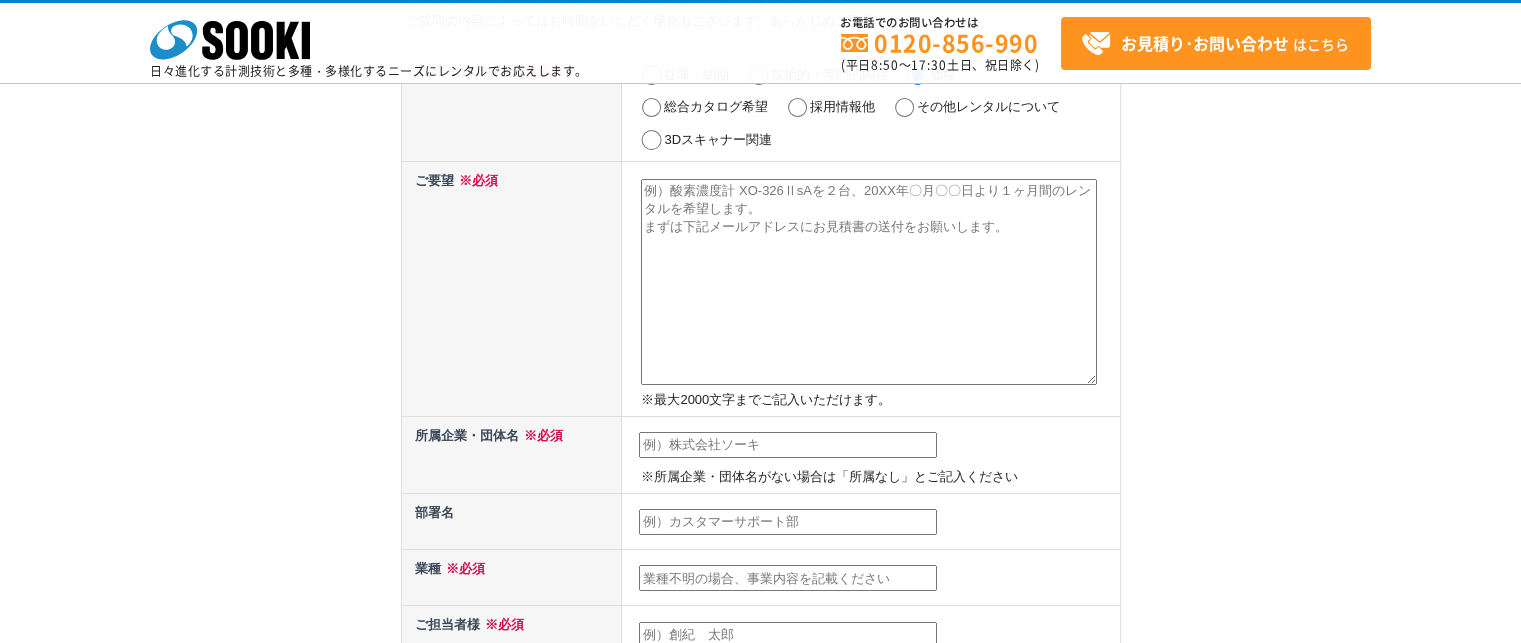 click at bounding box center (869, 282) 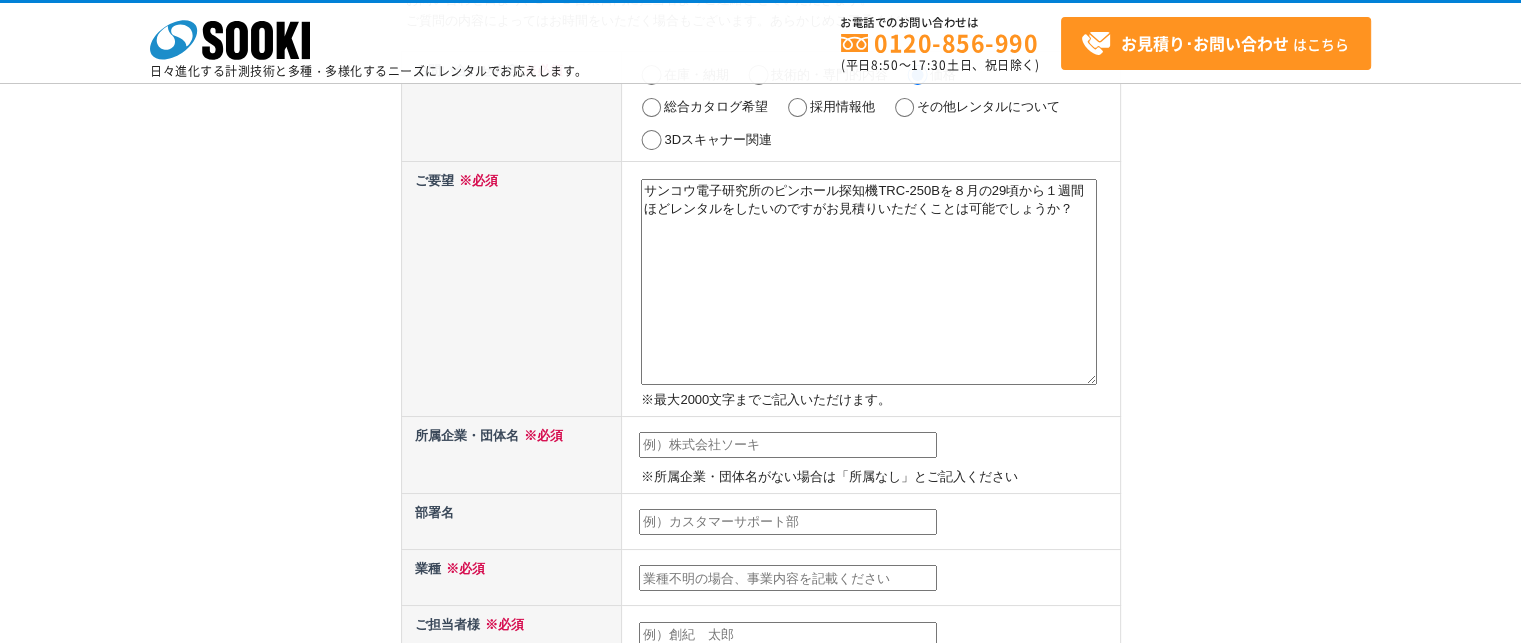type on "サンコウ電子研究所のピンホール探知機TRC-250Bを８月の29頃から１週間ほどレンタルをしたいのですがお見積りいただくことは可能でしょうか？" 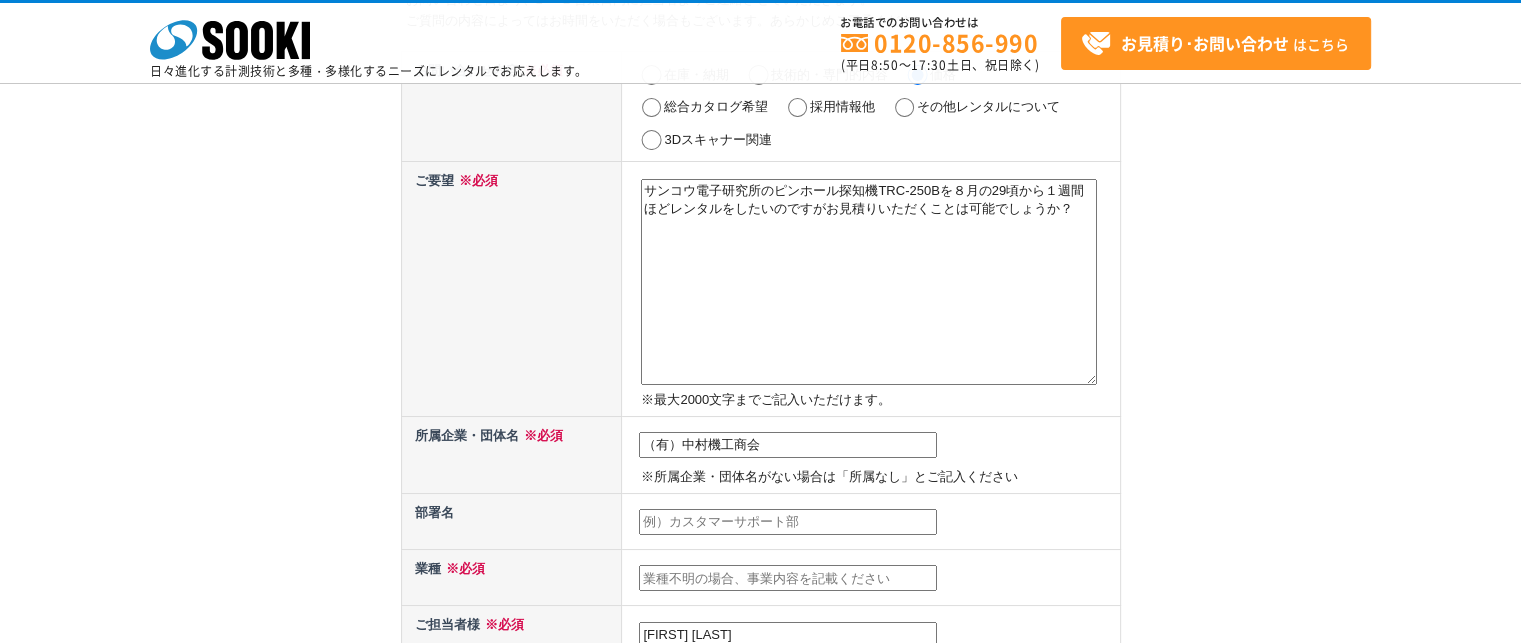 select on "23" 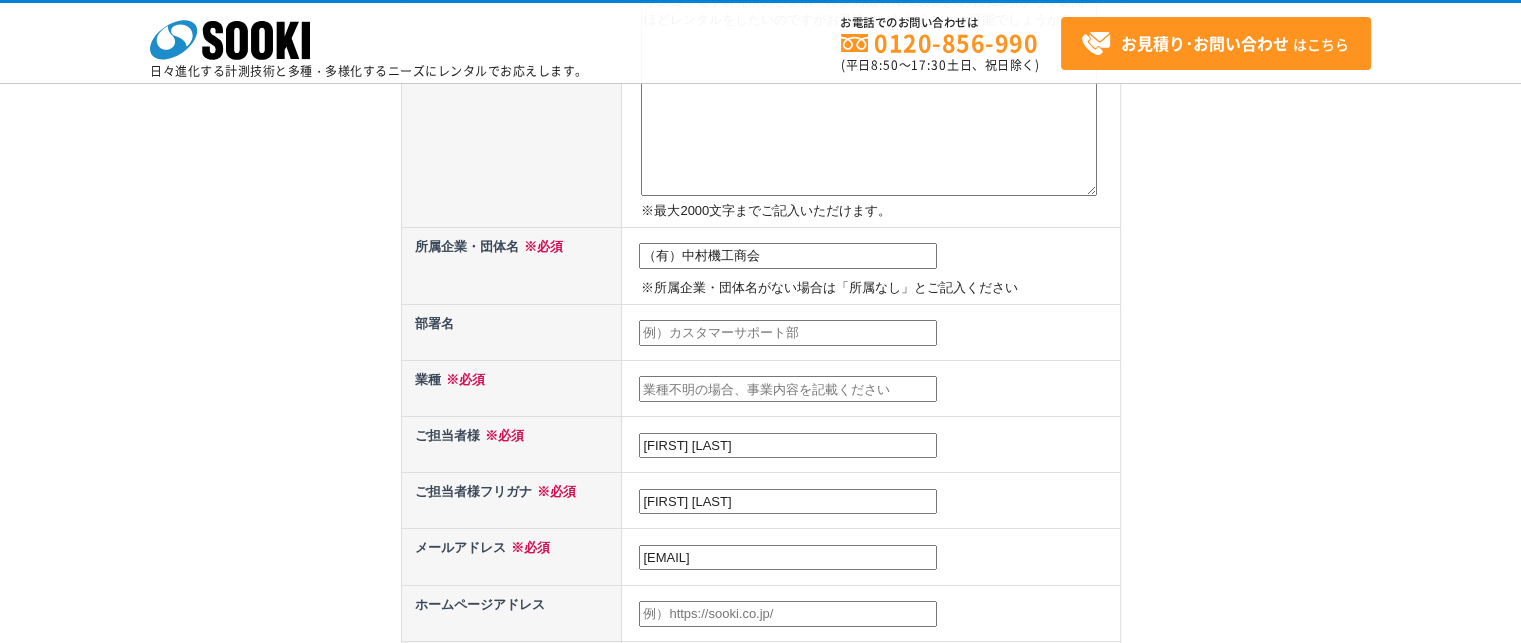 scroll, scrollTop: 400, scrollLeft: 0, axis: vertical 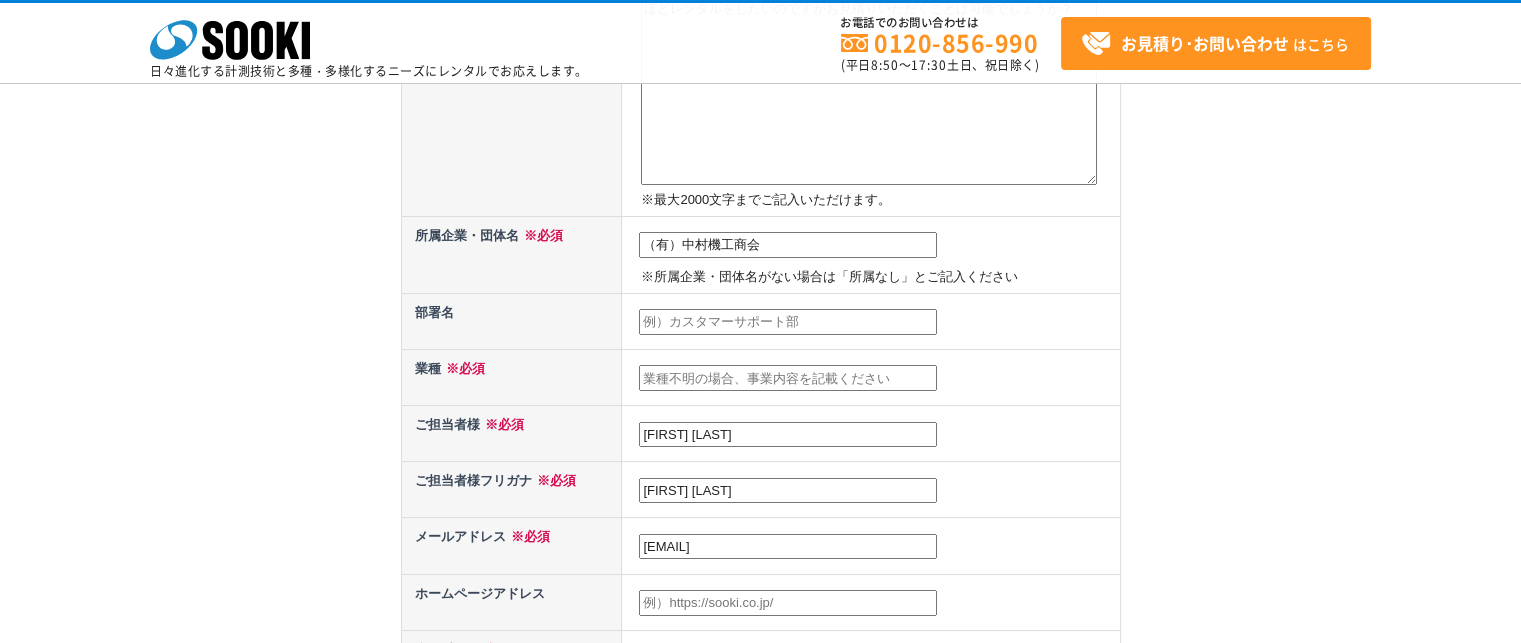click at bounding box center (788, 378) 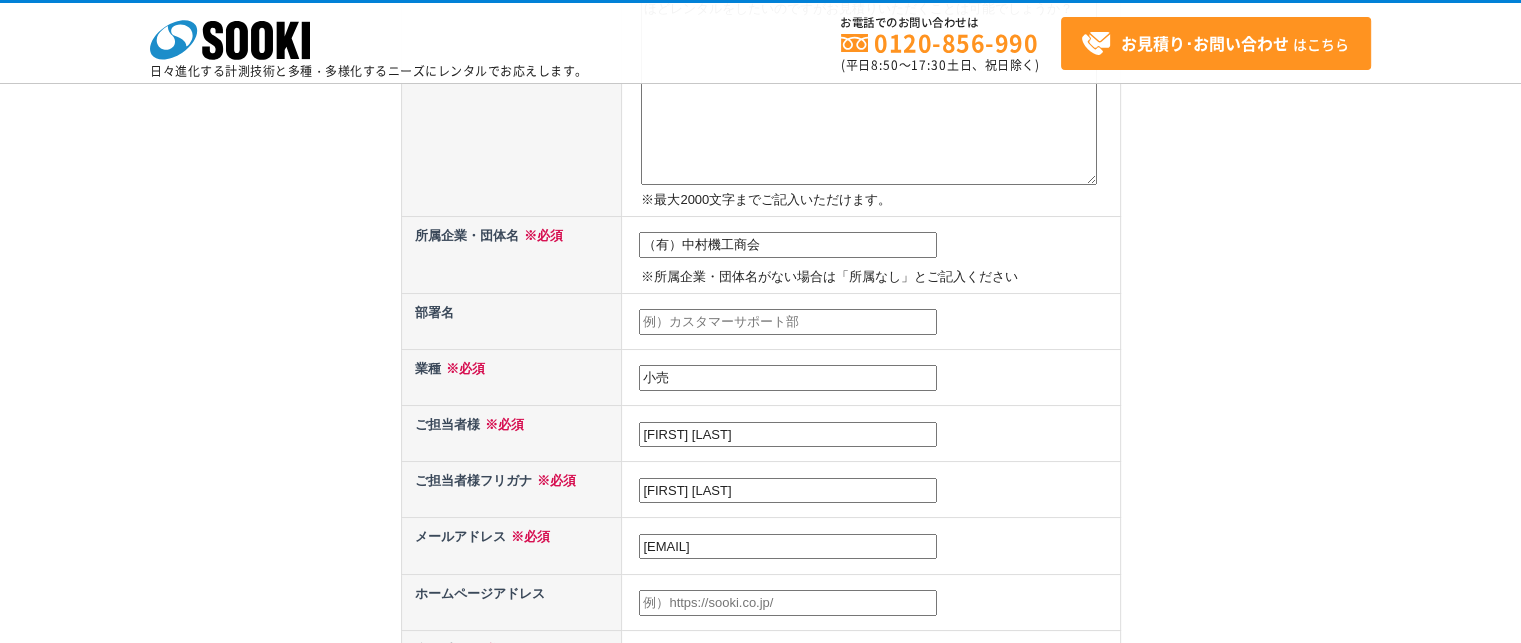 type on "小売" 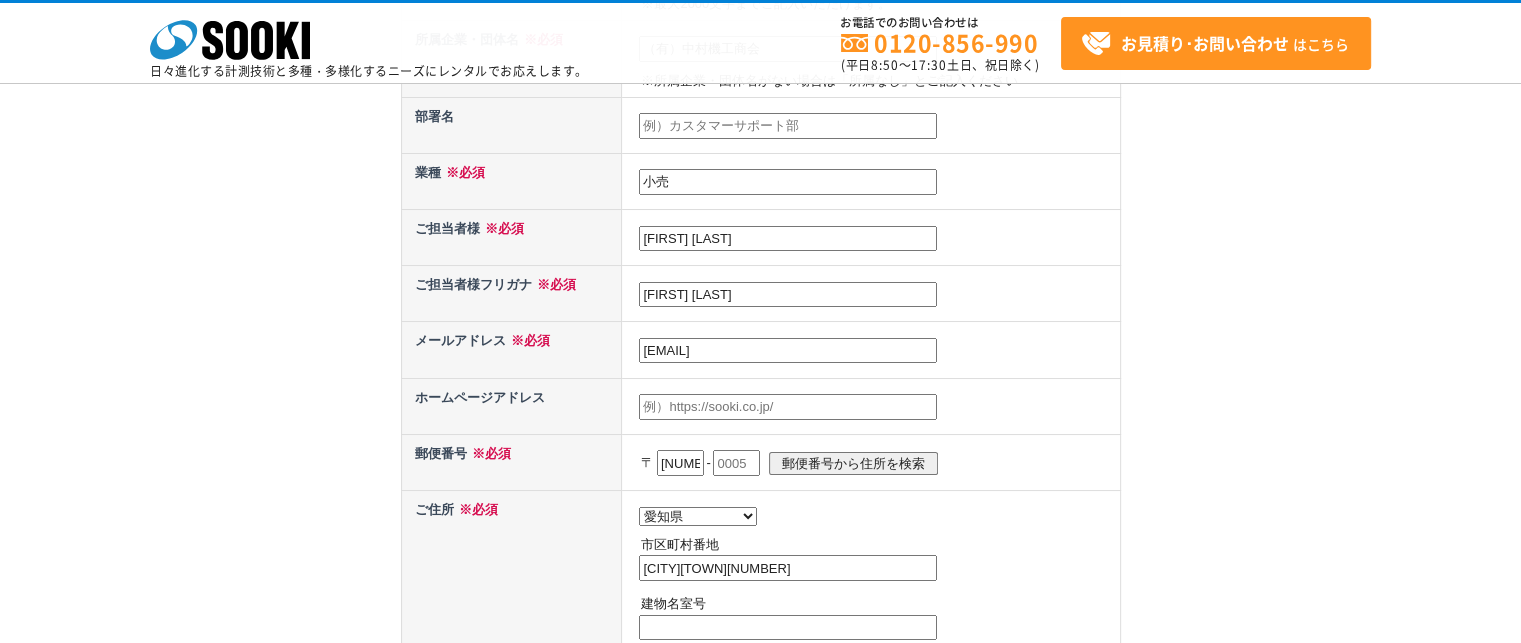 scroll, scrollTop: 600, scrollLeft: 0, axis: vertical 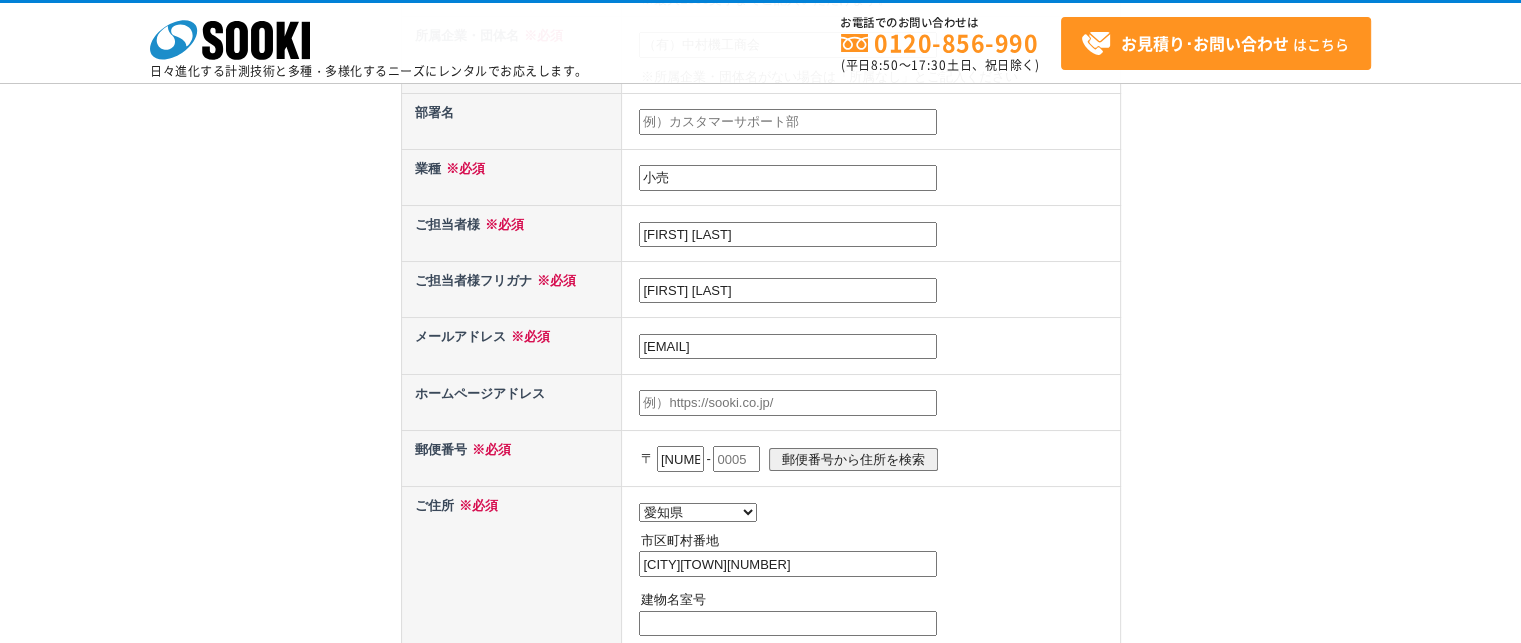 click at bounding box center (788, 403) 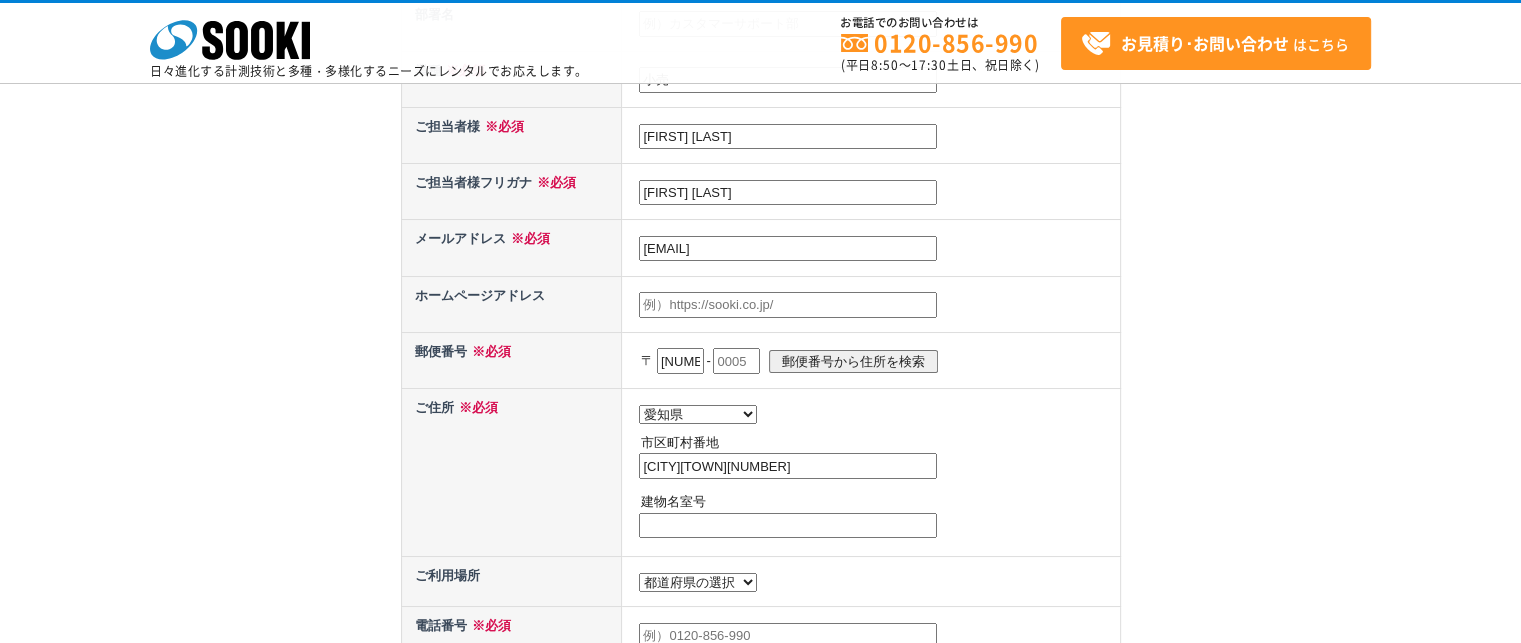 scroll, scrollTop: 700, scrollLeft: 0, axis: vertical 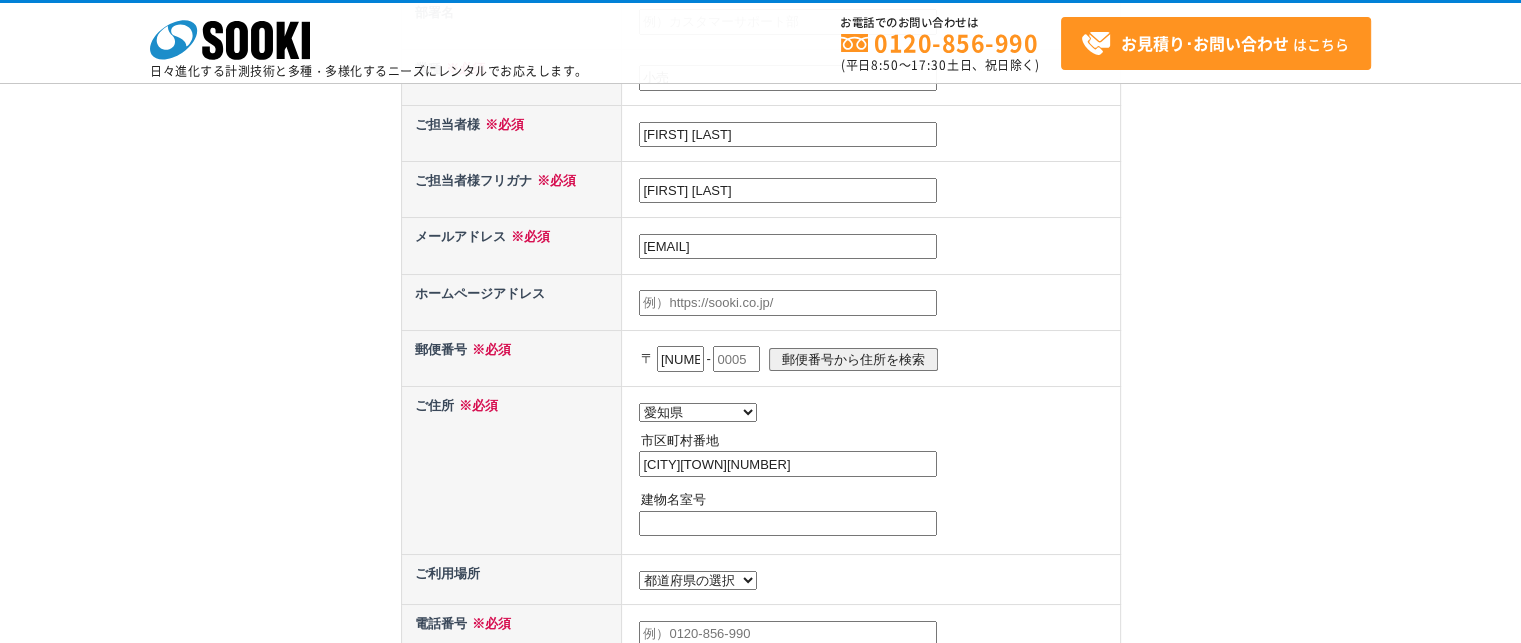 click at bounding box center [736, 359] 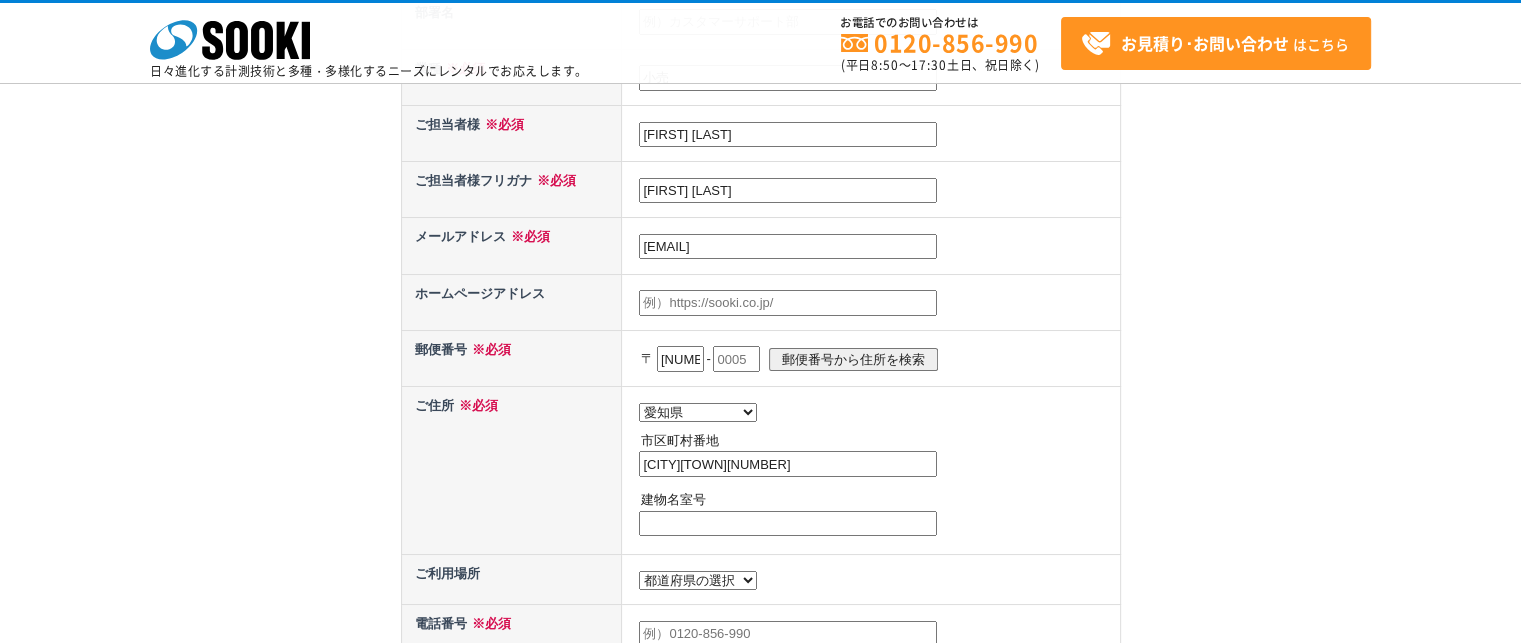 type on "0037" 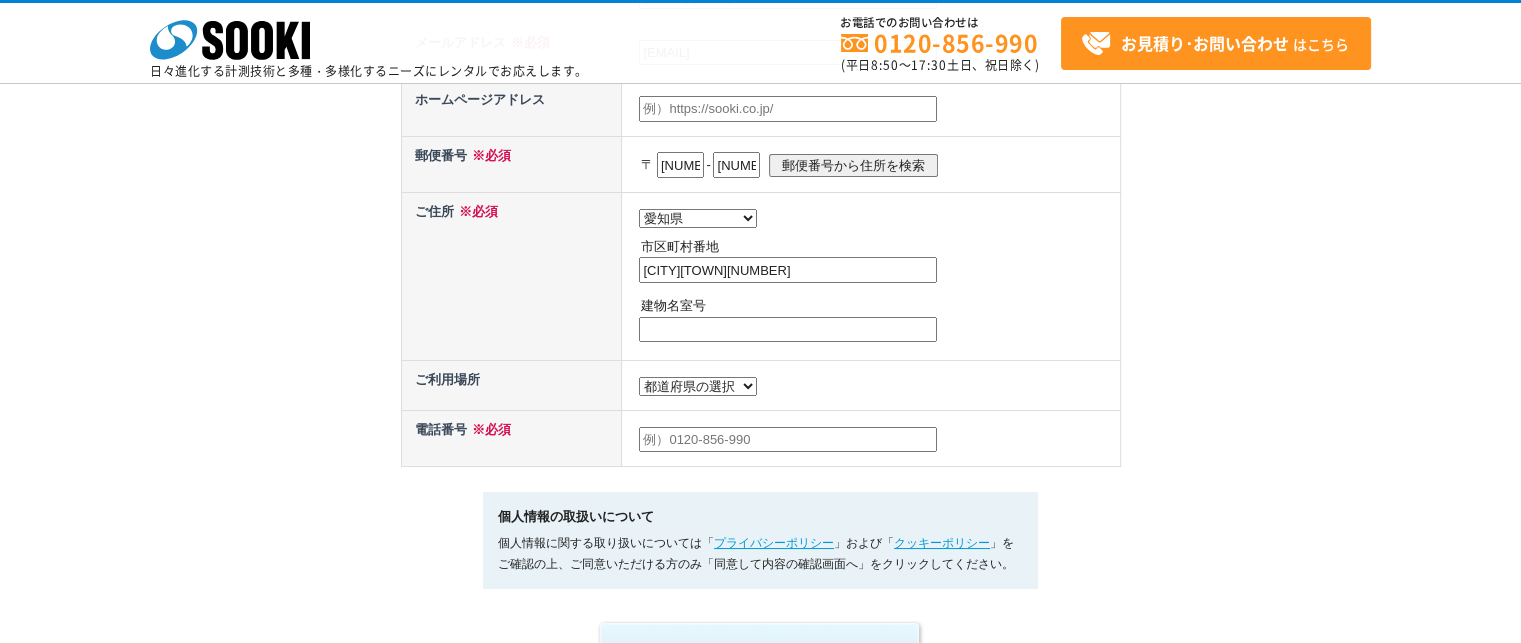 scroll, scrollTop: 1000, scrollLeft: 0, axis: vertical 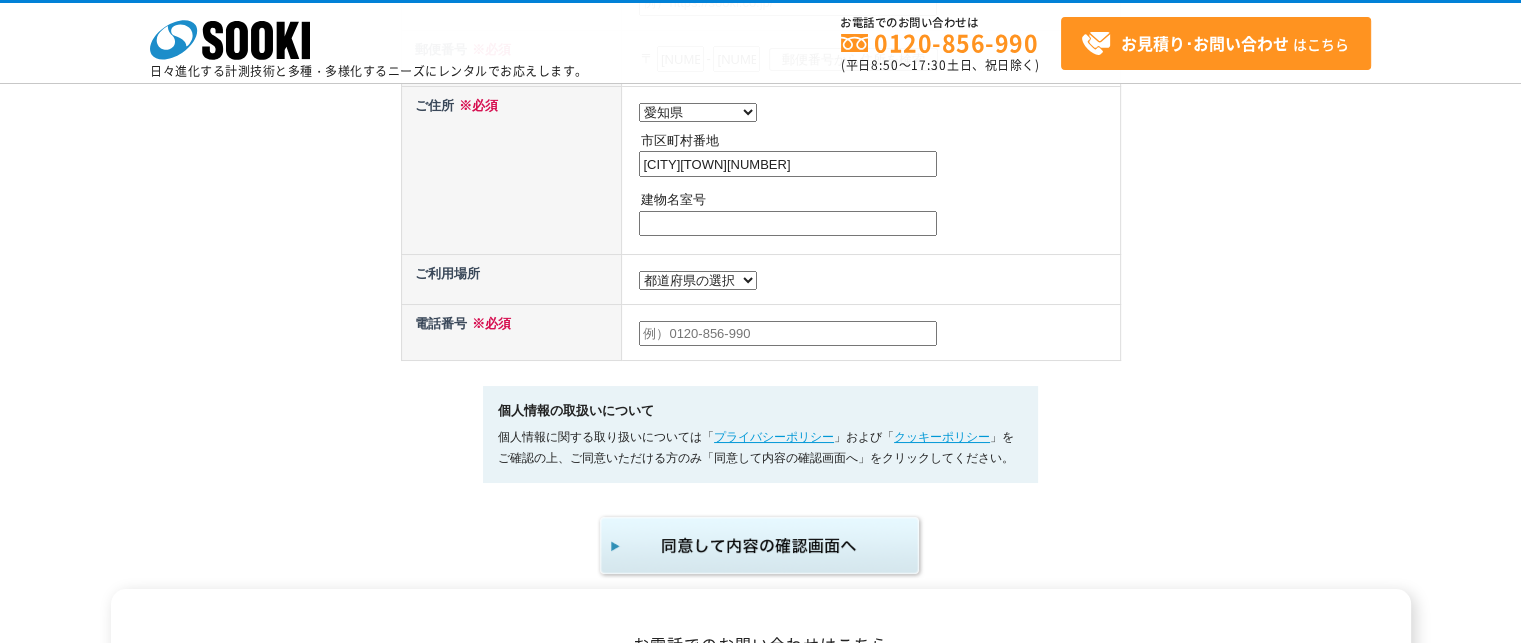 click at bounding box center [788, 334] 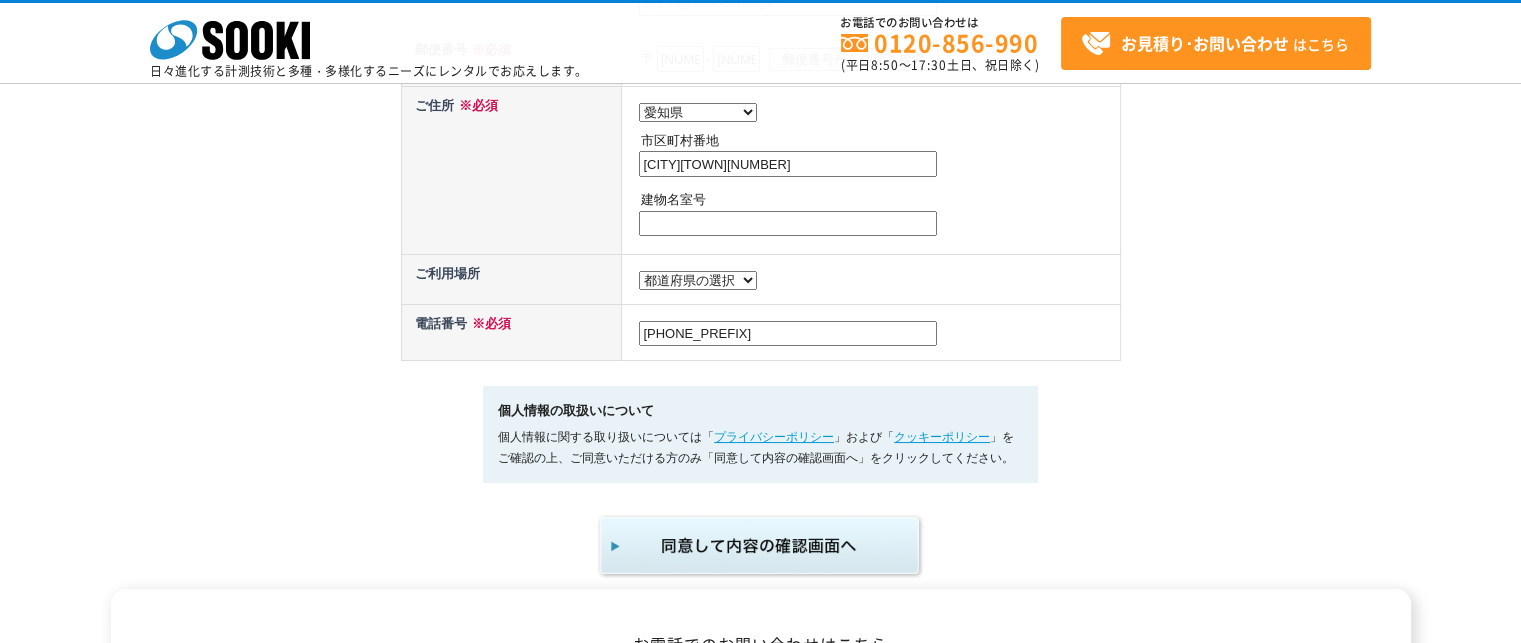 type on "0" 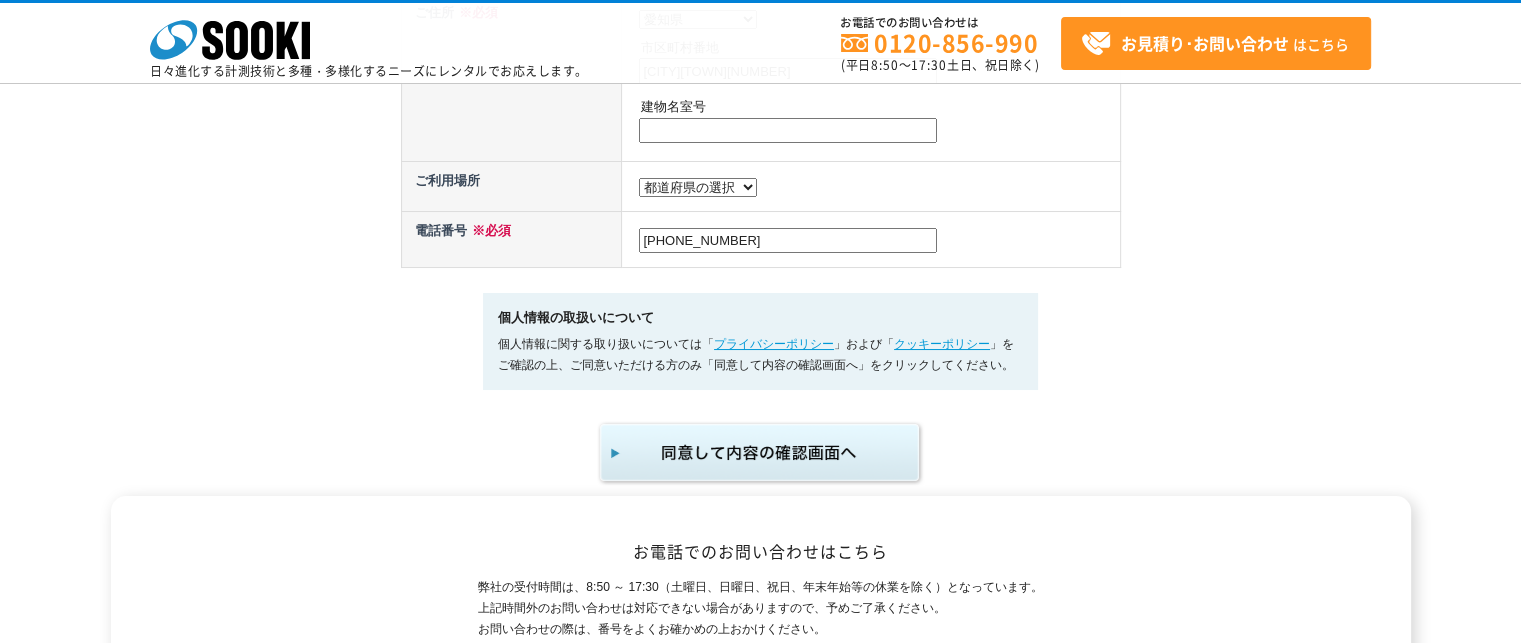 scroll, scrollTop: 1100, scrollLeft: 0, axis: vertical 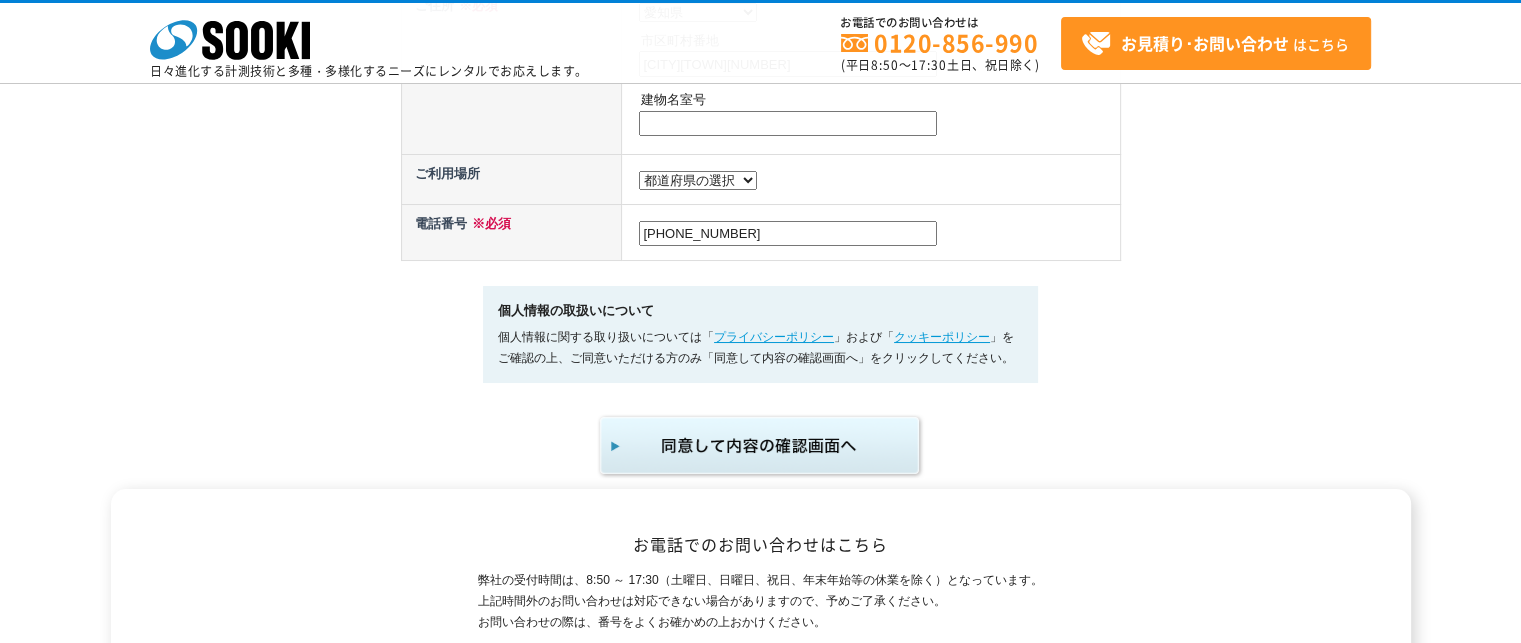 type on "08032597115" 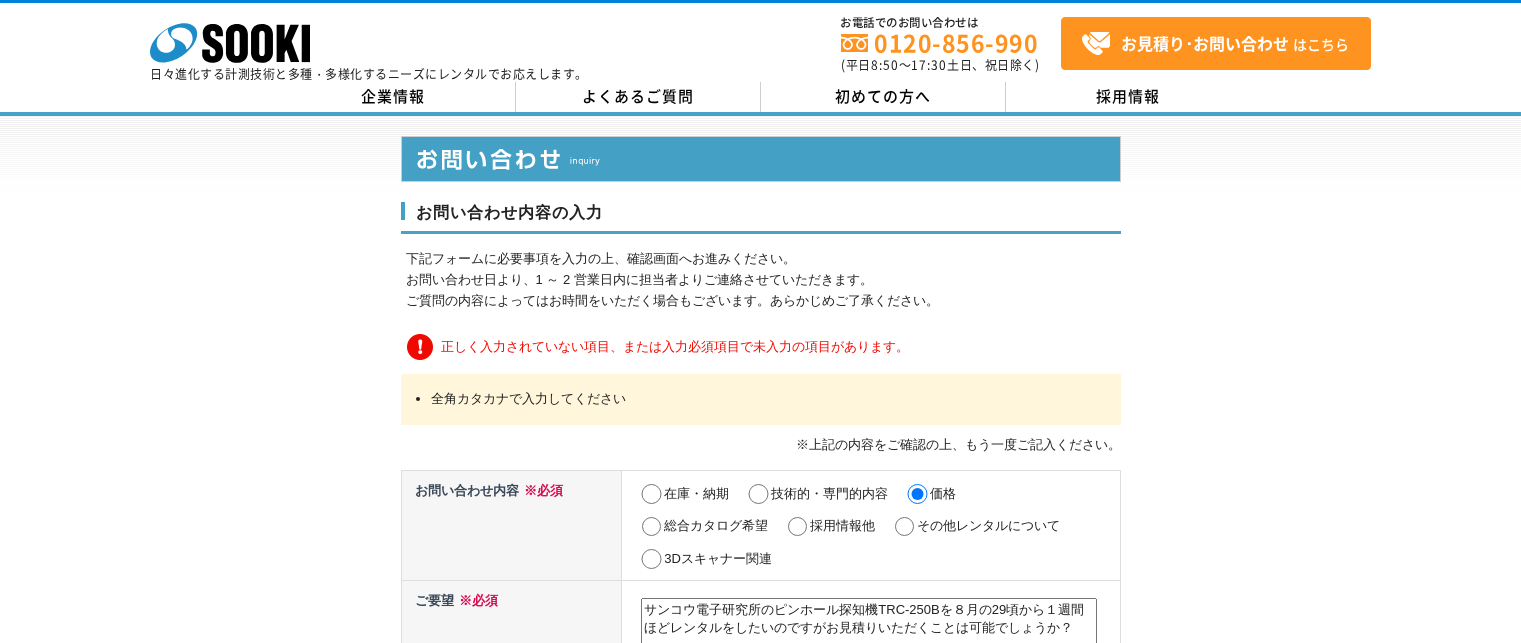 scroll, scrollTop: 0, scrollLeft: 0, axis: both 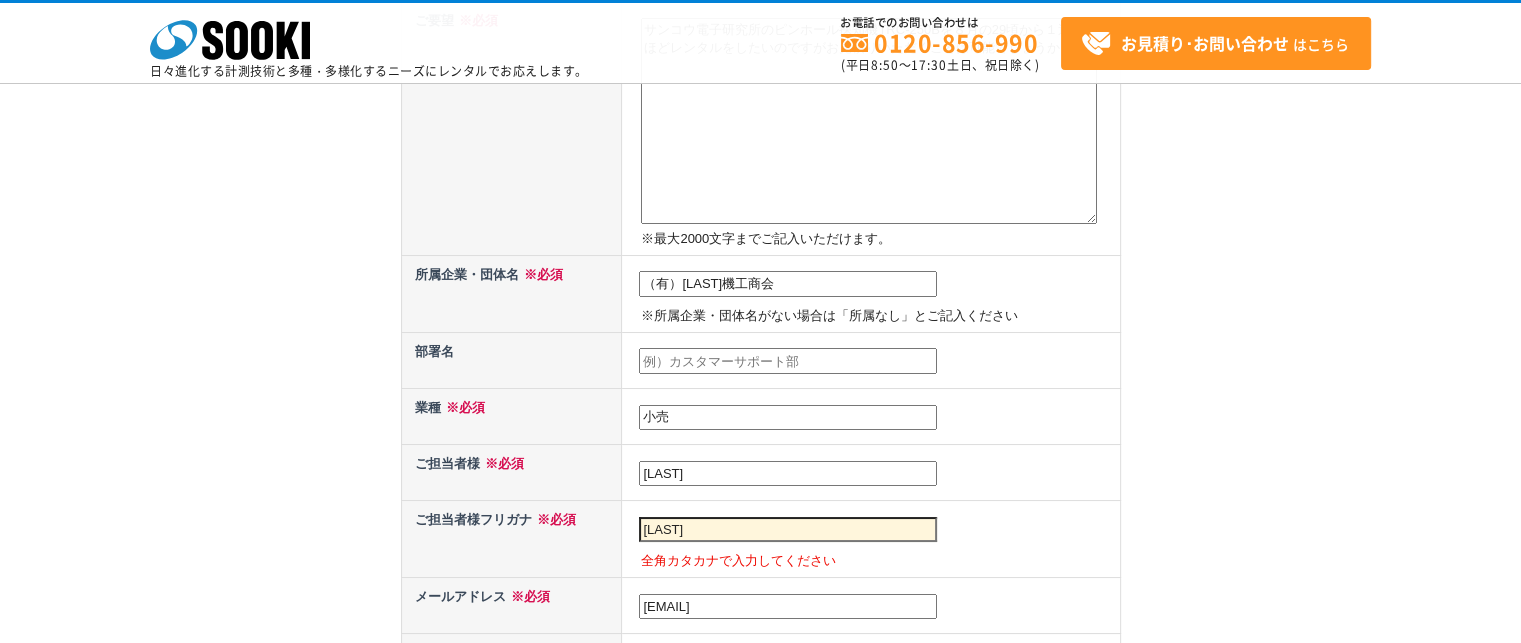 drag, startPoint x: 682, startPoint y: 522, endPoint x: 509, endPoint y: 501, distance: 174.26991 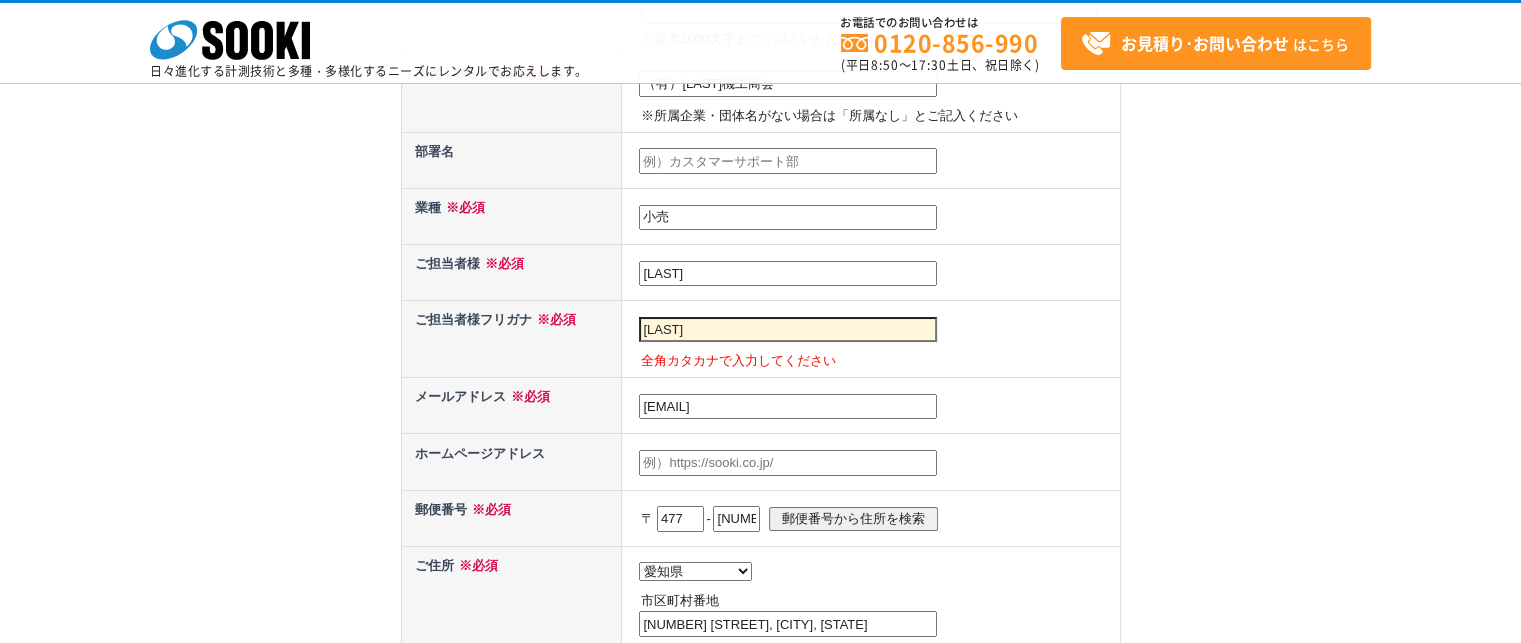 scroll, scrollTop: 1400, scrollLeft: 0, axis: vertical 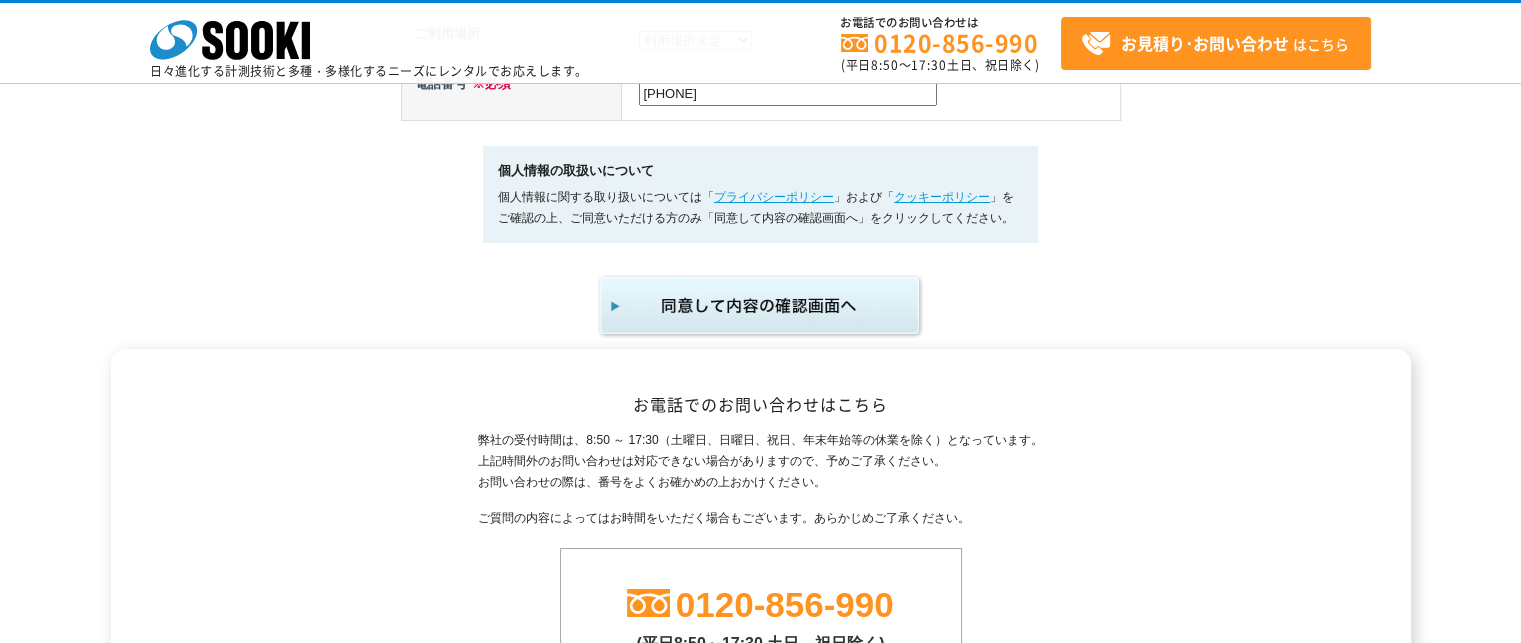 type on "ナカムラタイチ" 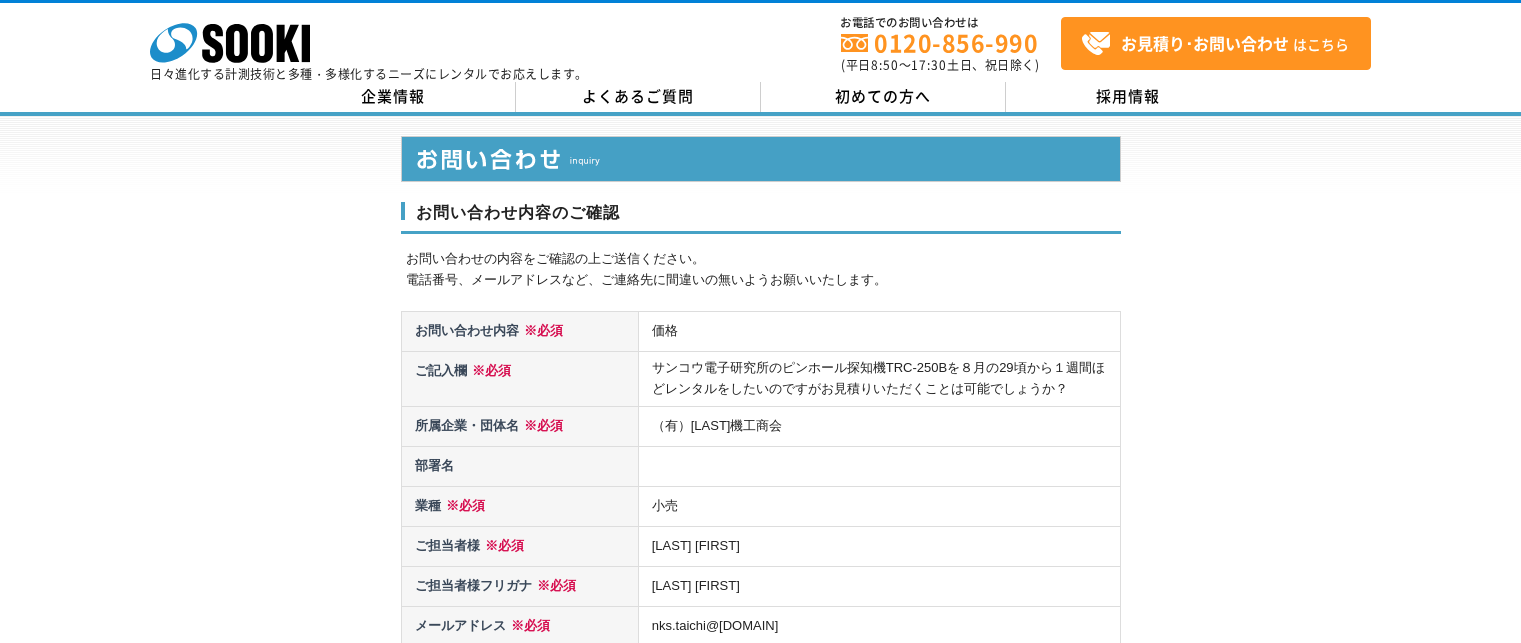 scroll, scrollTop: 0, scrollLeft: 0, axis: both 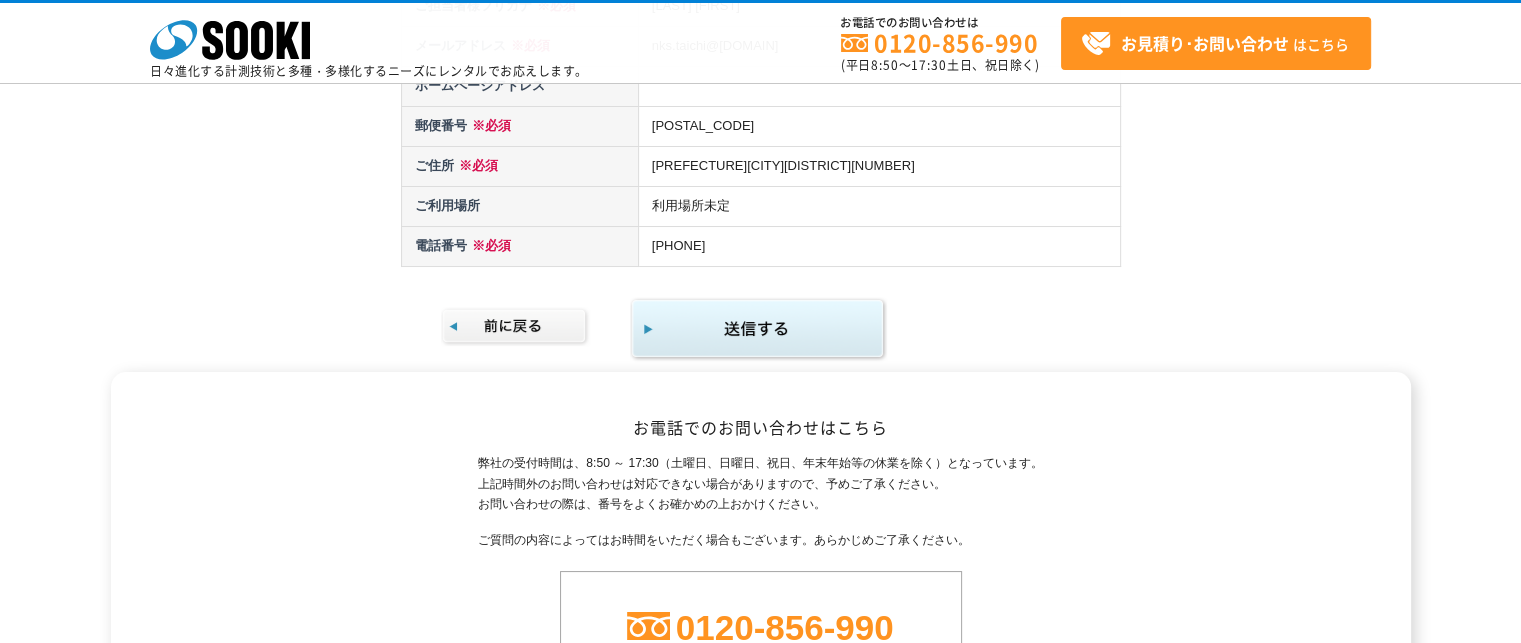 click at bounding box center (758, 329) 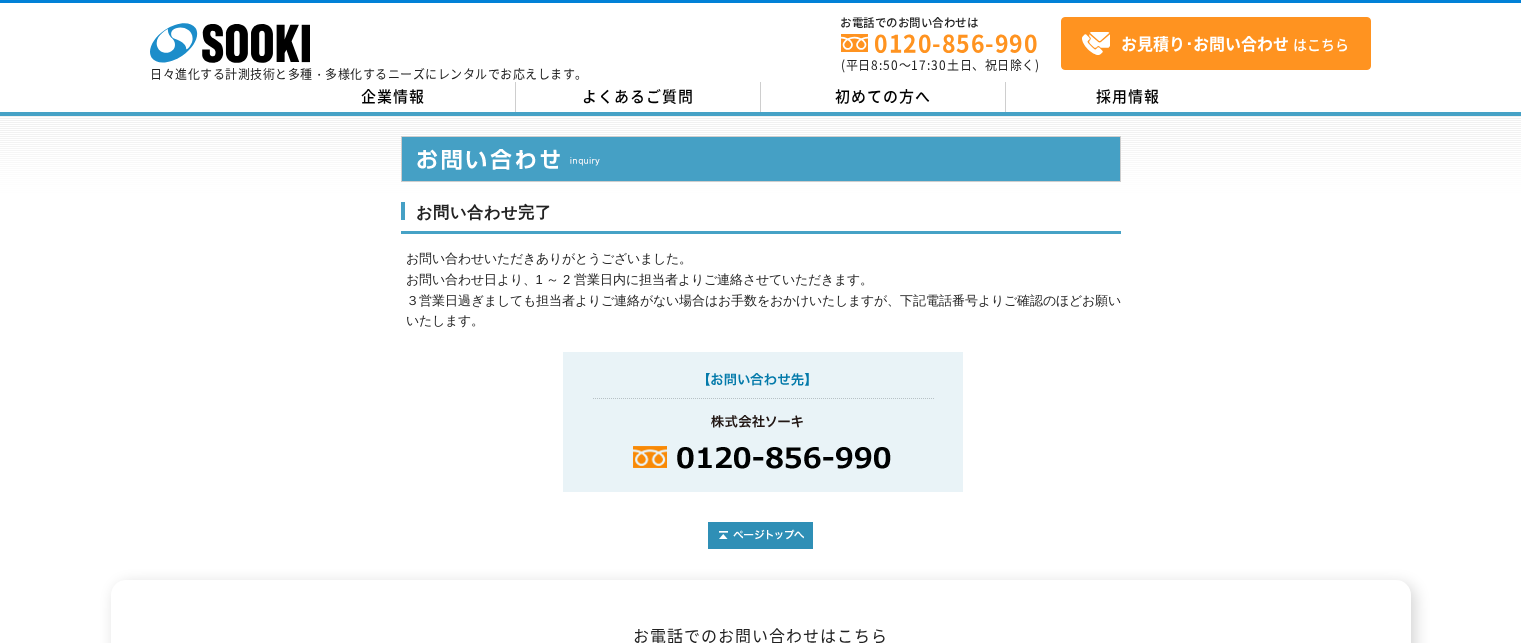 scroll, scrollTop: 0, scrollLeft: 0, axis: both 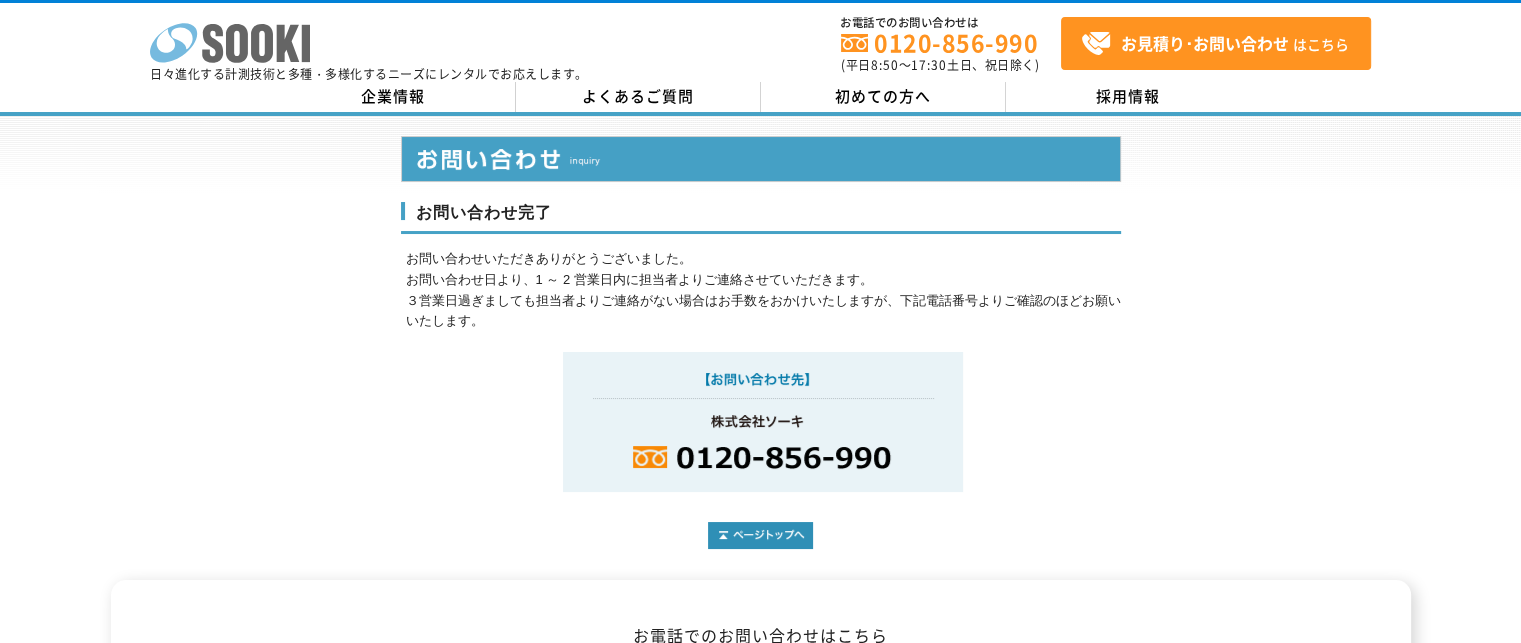click 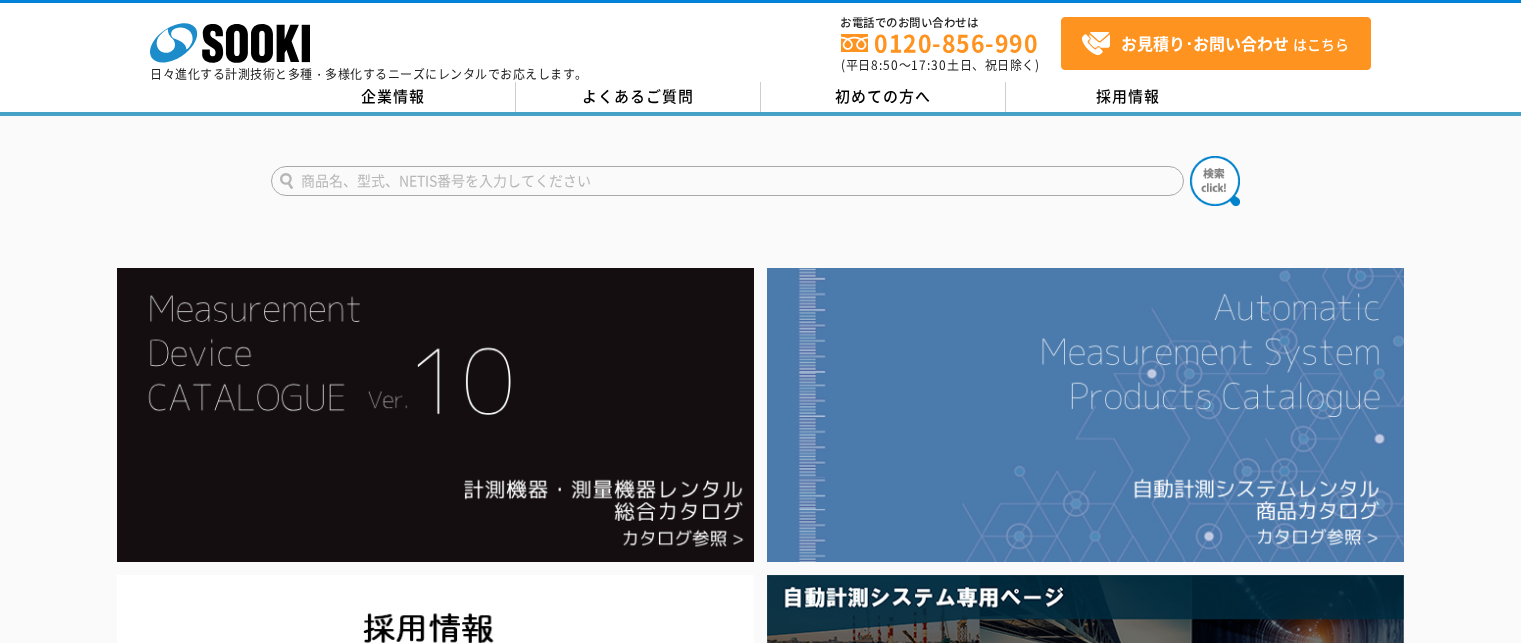 scroll, scrollTop: 0, scrollLeft: 0, axis: both 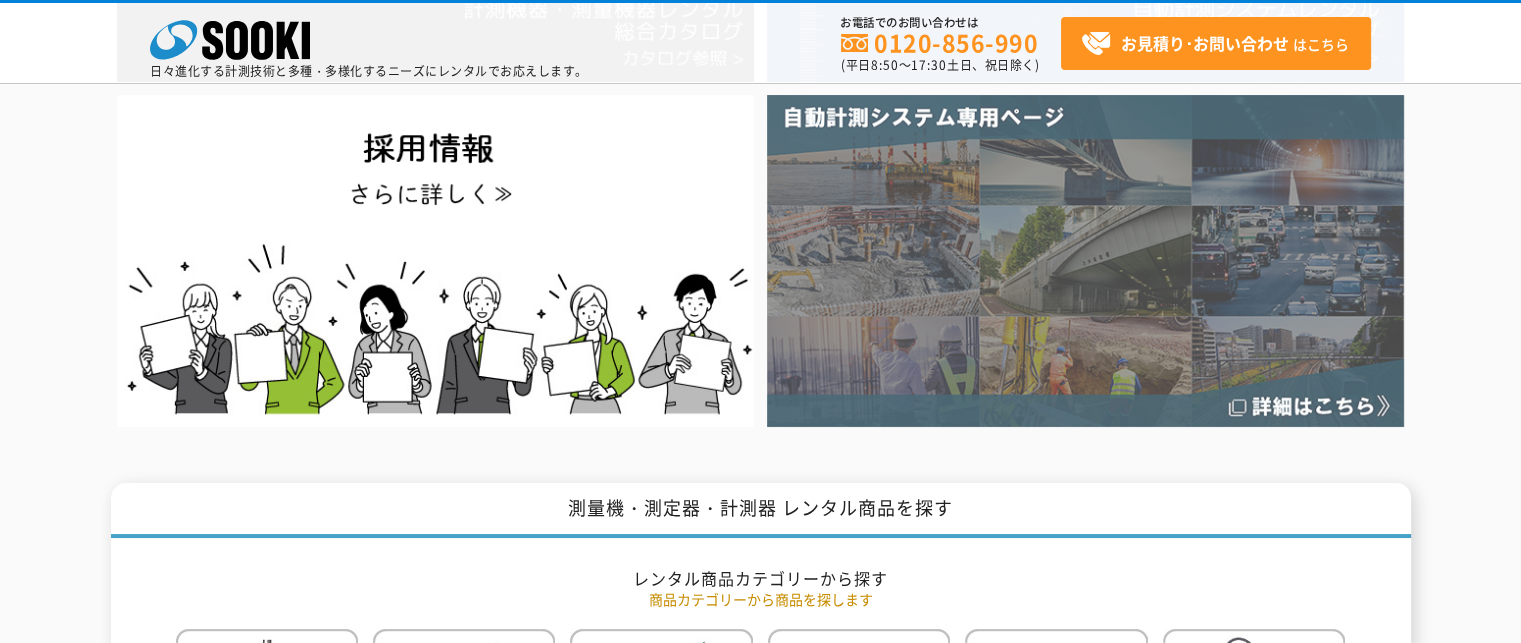 click at bounding box center [1085, 260] 